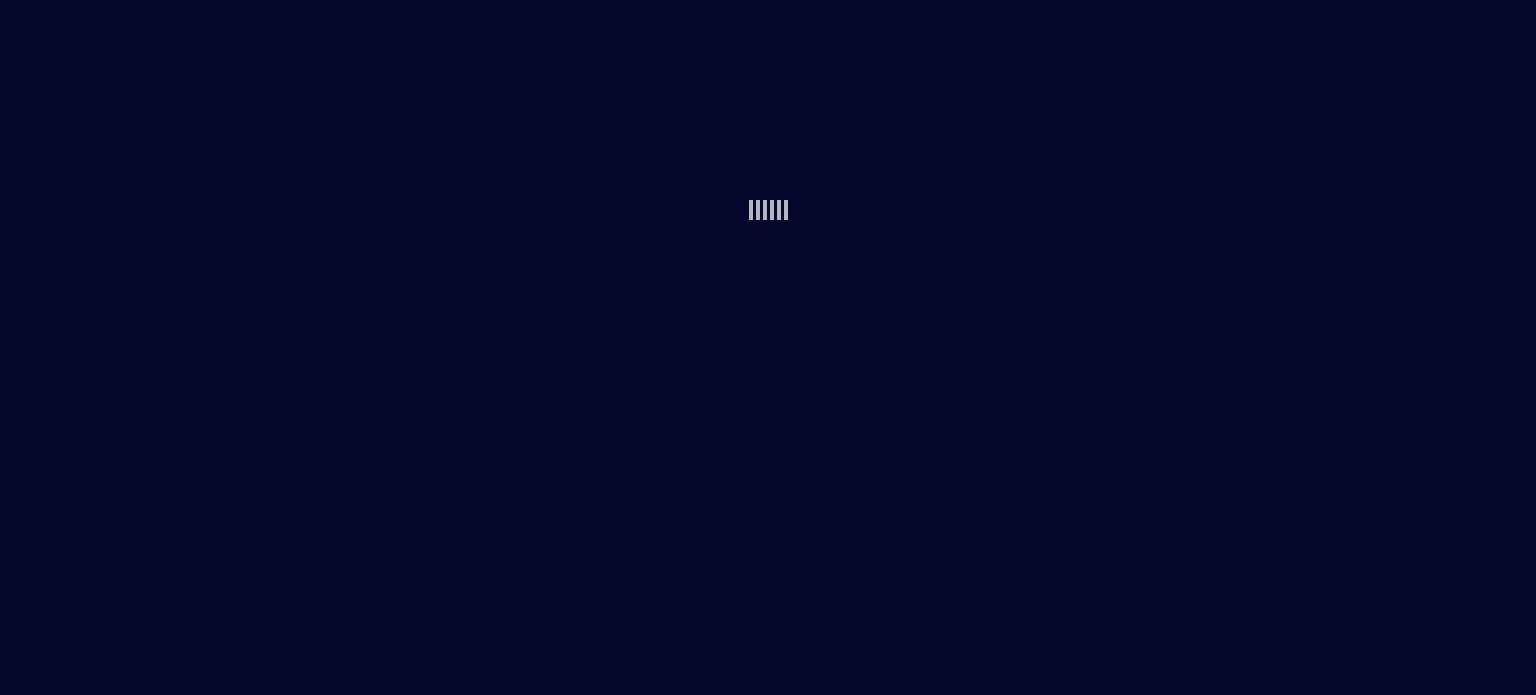 scroll, scrollTop: 0, scrollLeft: 0, axis: both 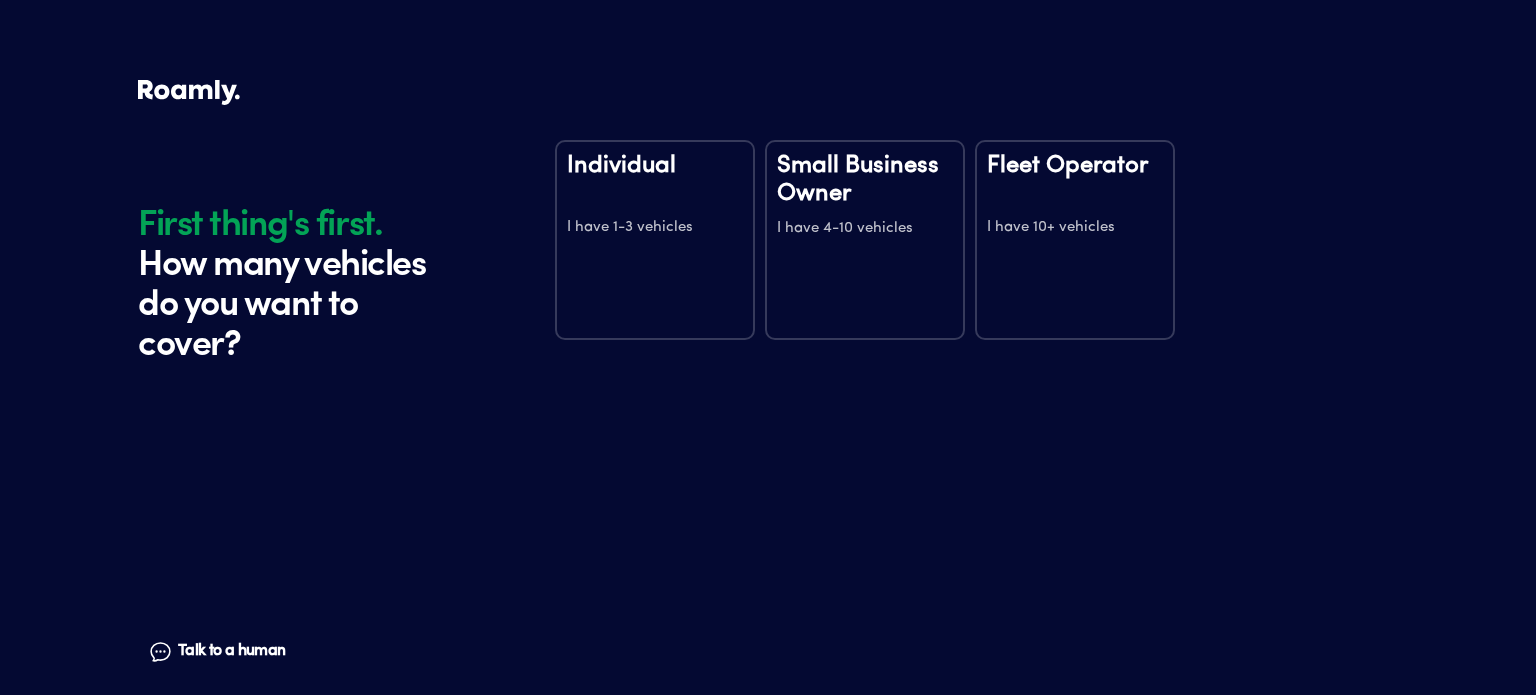 click on "I have 1-3 vehicles" at bounding box center (655, 228) 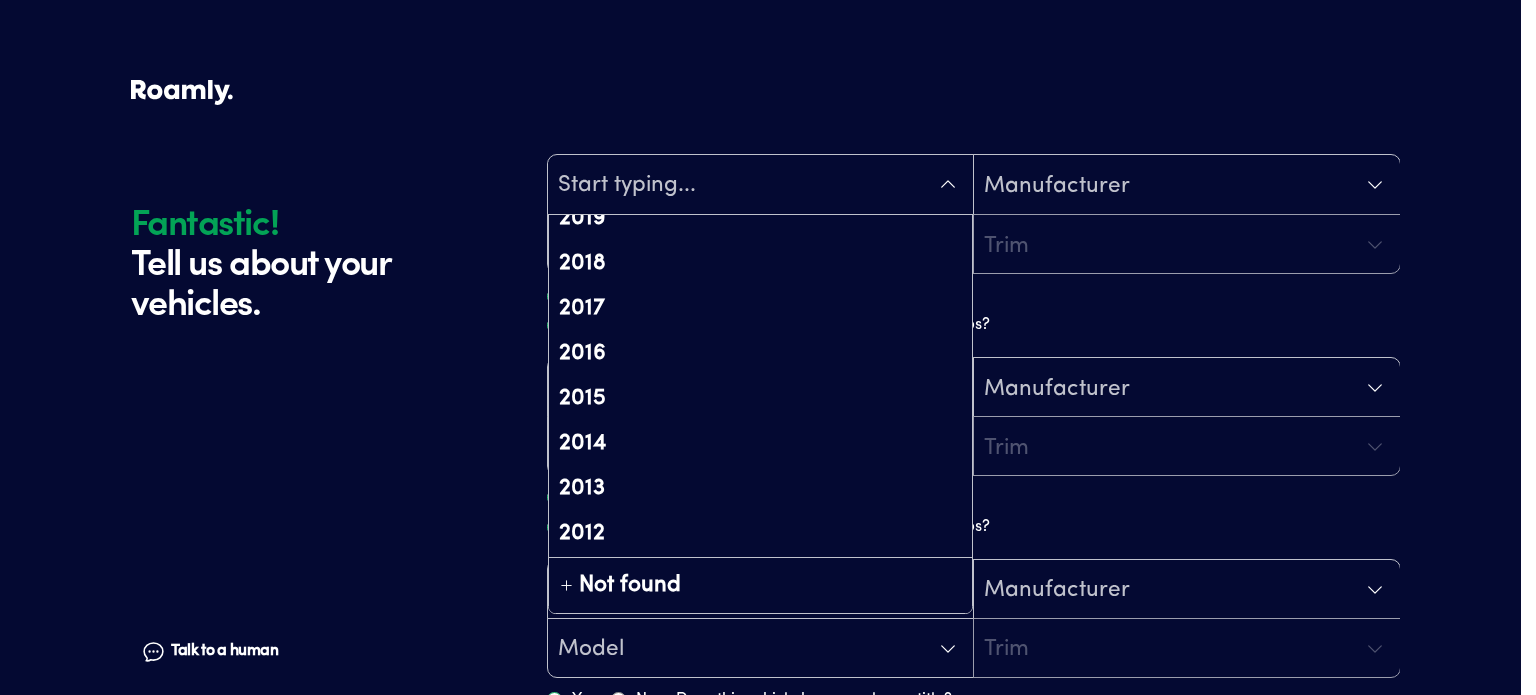 scroll, scrollTop: 400, scrollLeft: 0, axis: vertical 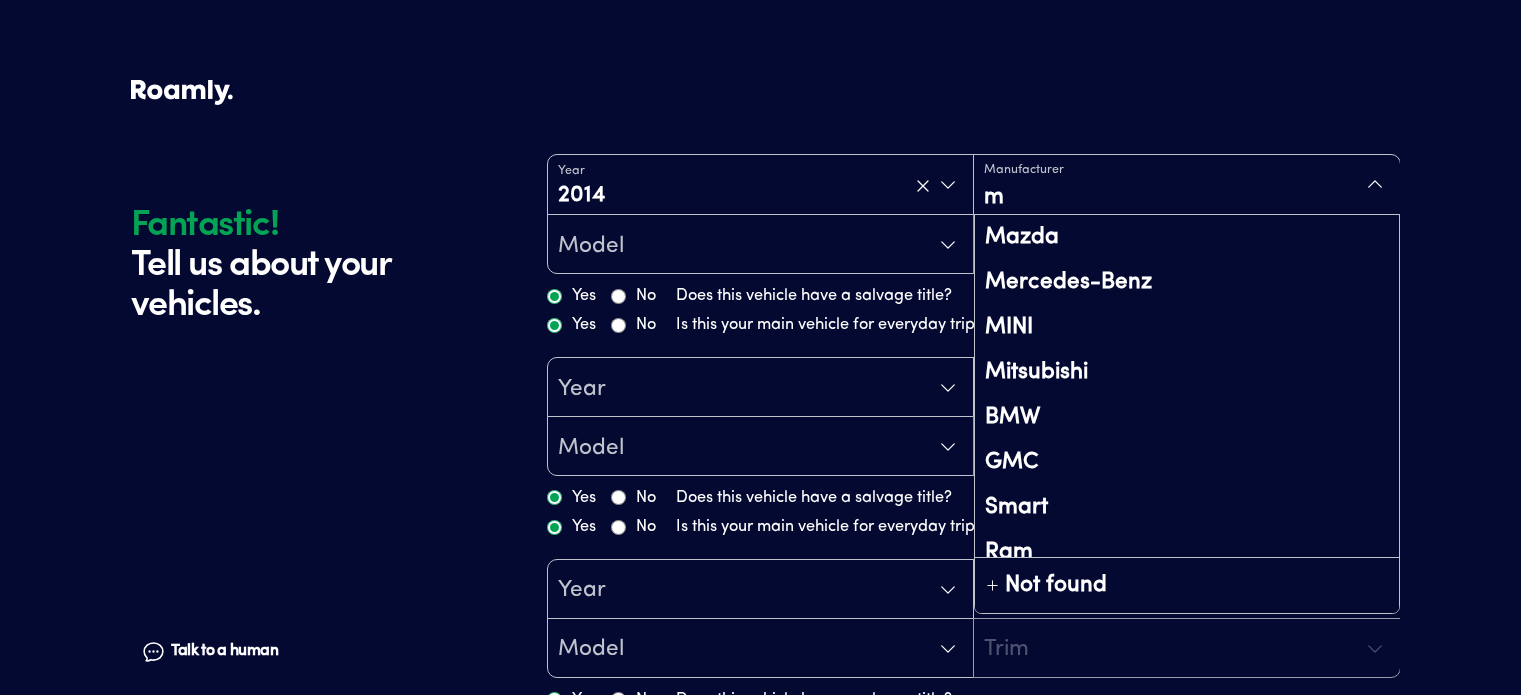 type on "ma" 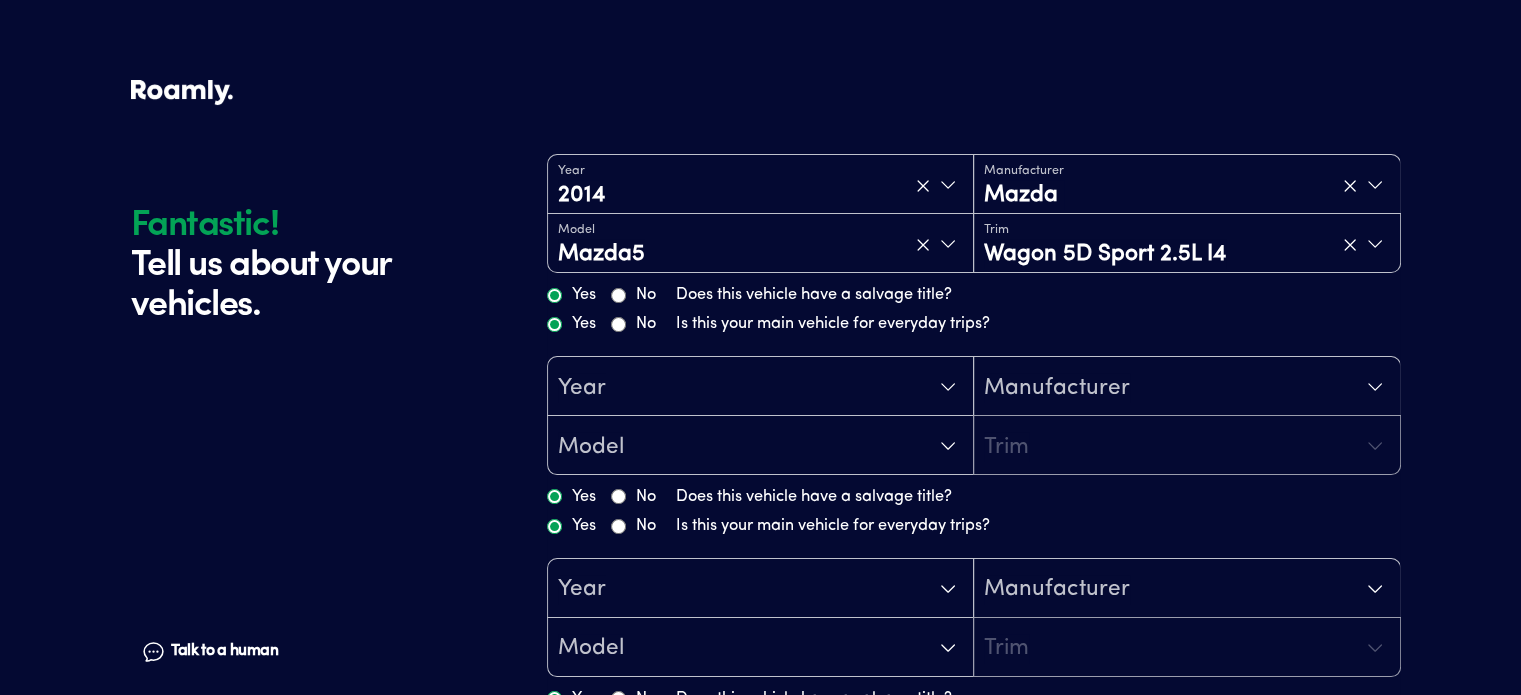 click on "Yes" at bounding box center (571, 324) 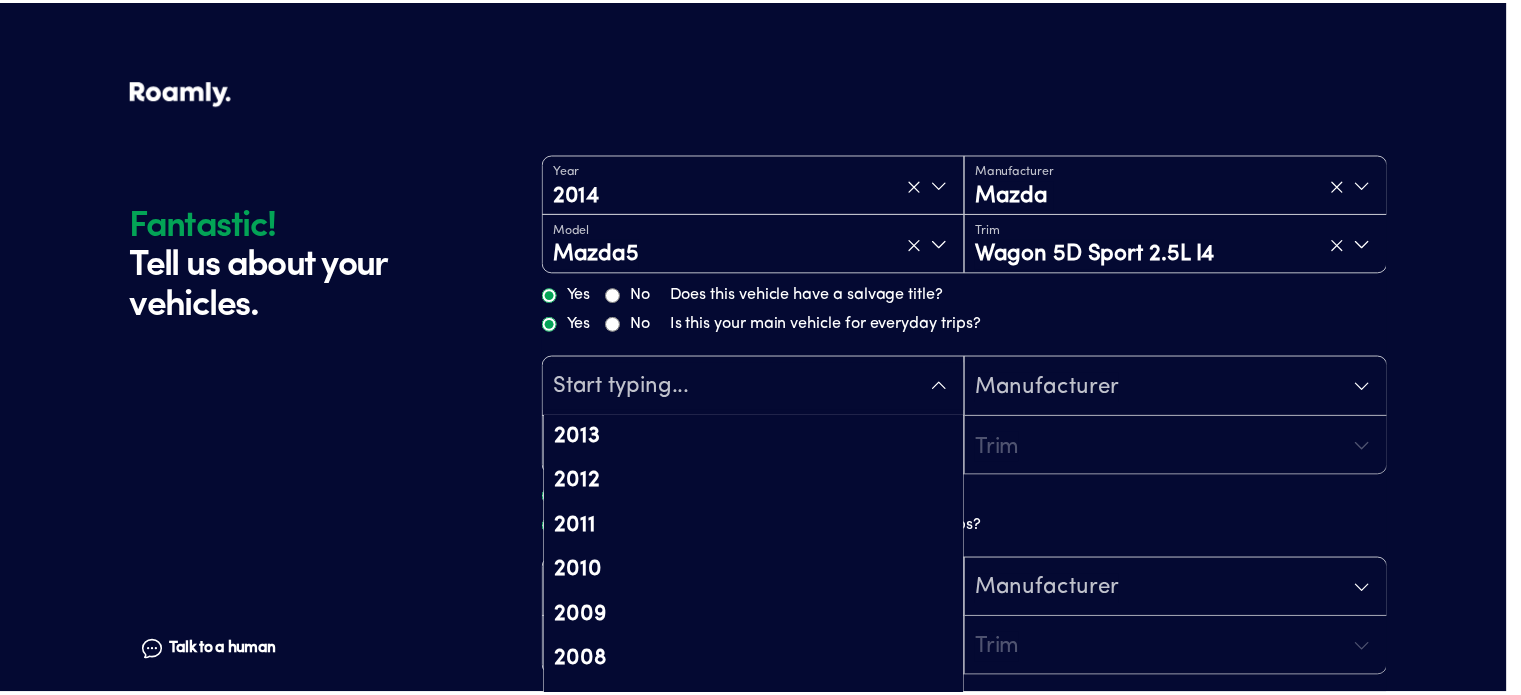 scroll, scrollTop: 600, scrollLeft: 0, axis: vertical 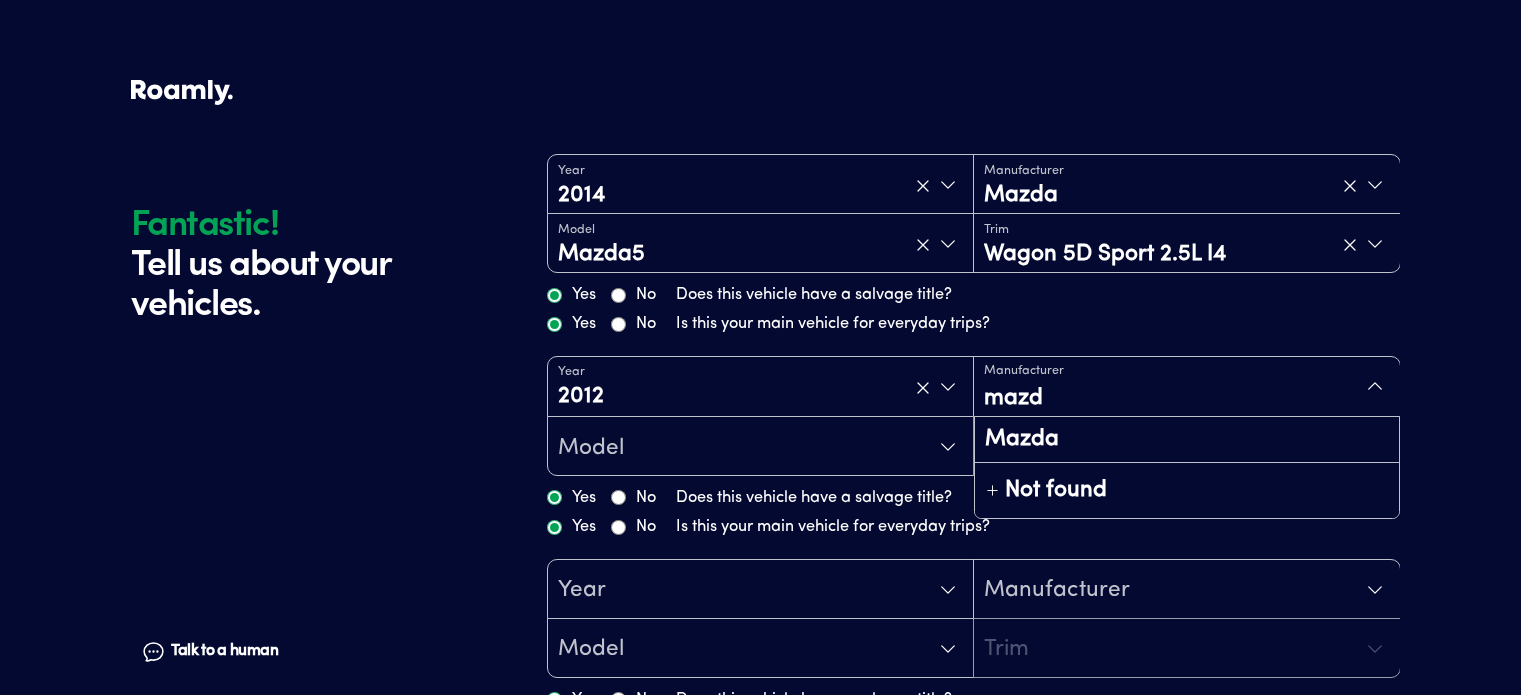 type on "mazda" 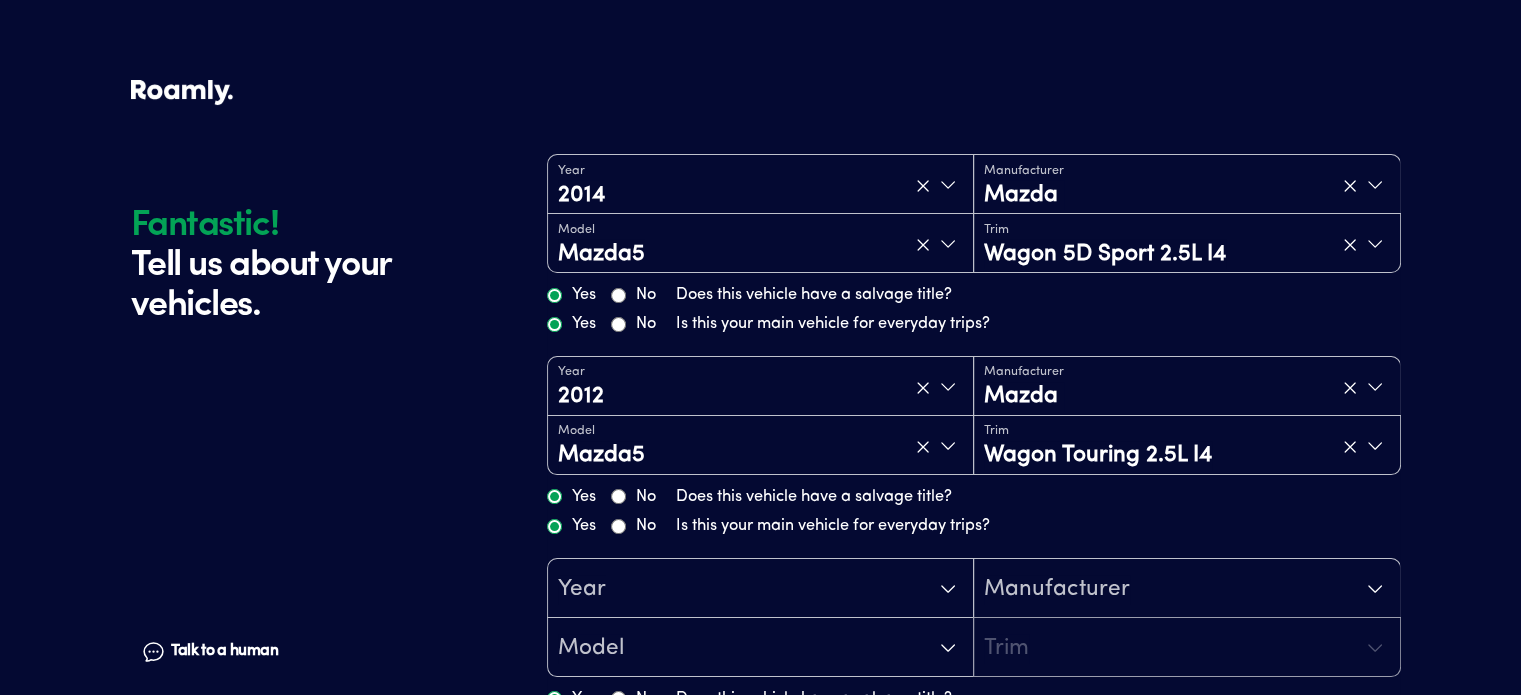 drag, startPoint x: 1055, startPoint y: 588, endPoint x: 1313, endPoint y: 560, distance: 259.51492 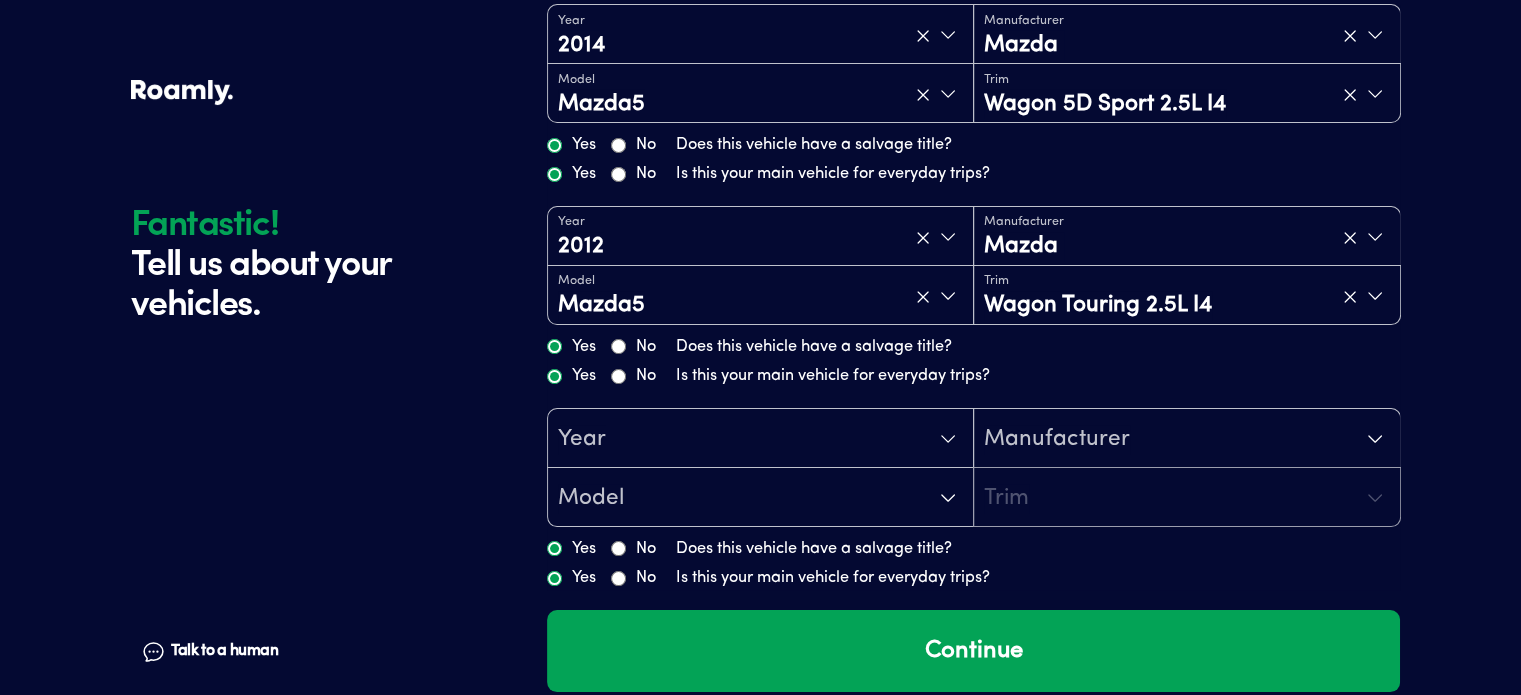 scroll, scrollTop: 176, scrollLeft: 0, axis: vertical 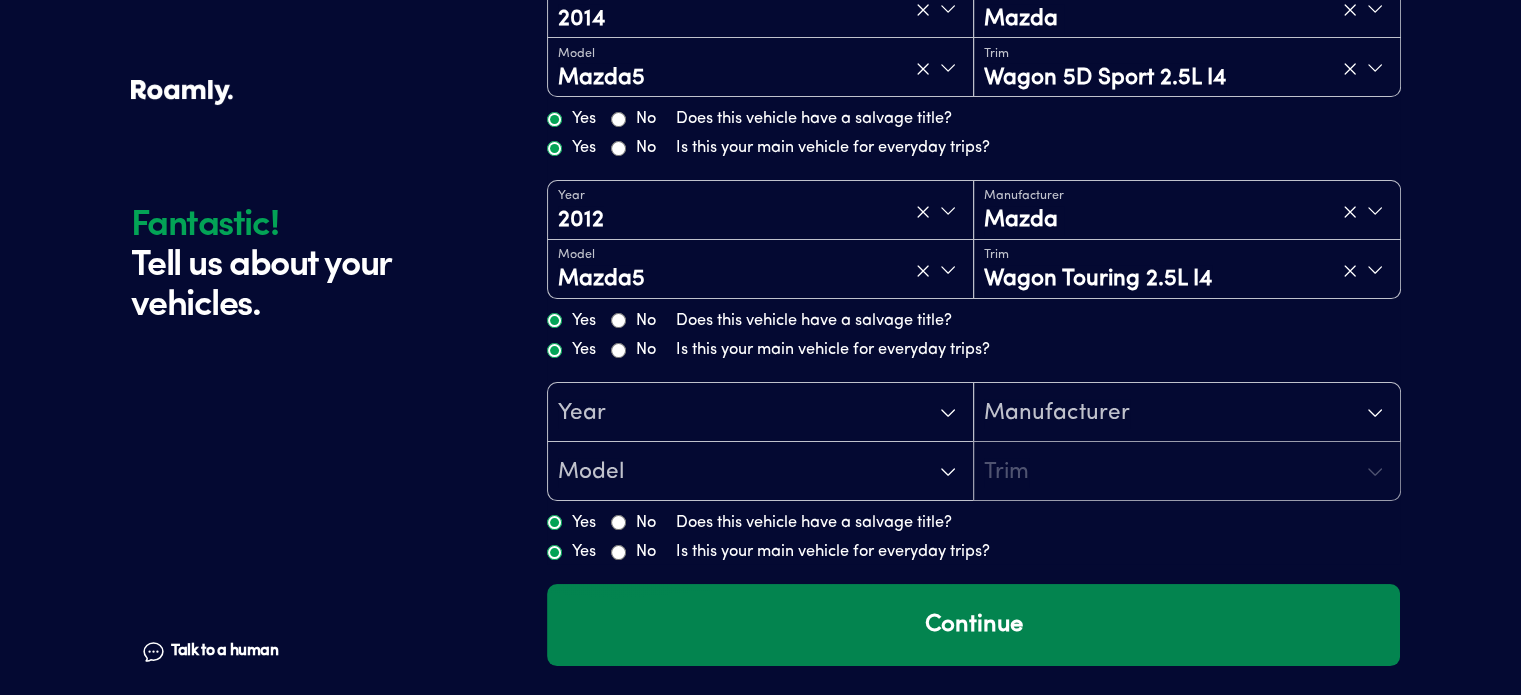 click on "Continue" at bounding box center (973, 625) 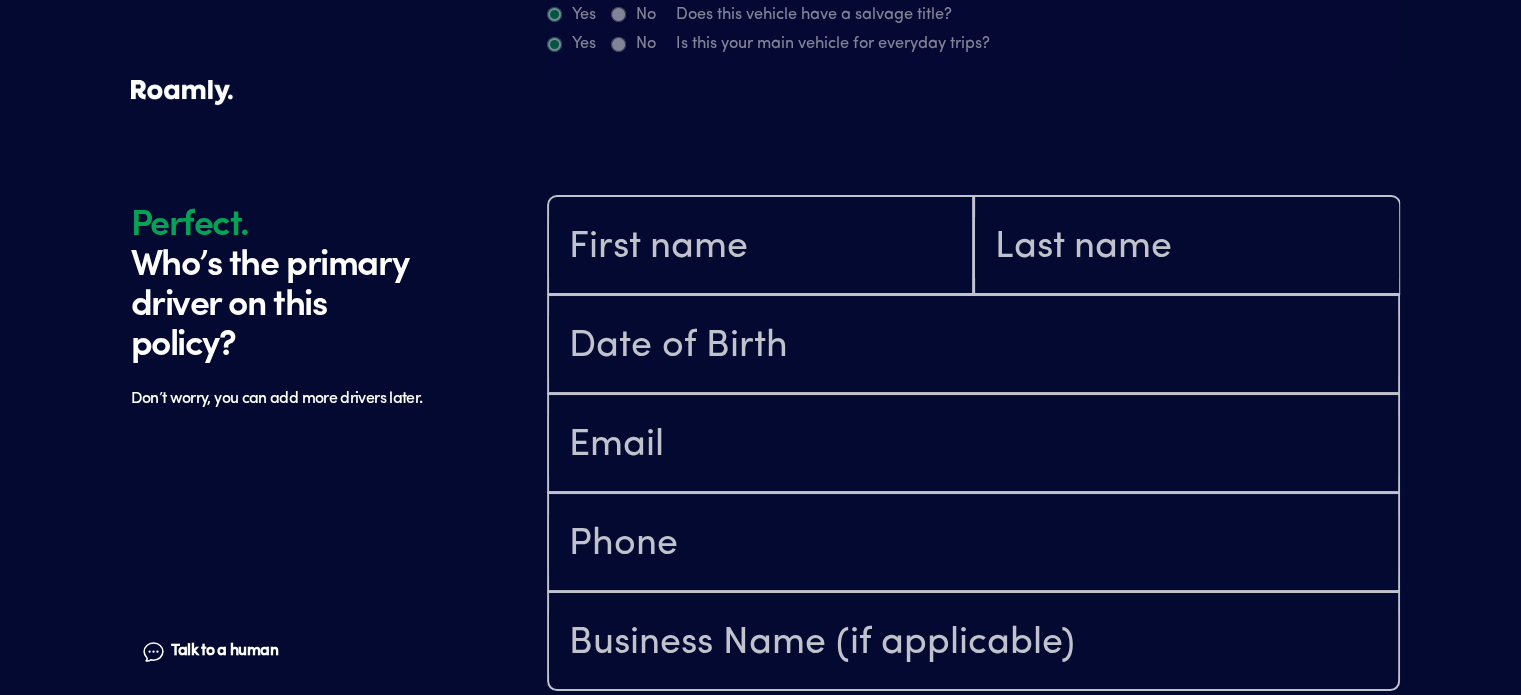 scroll, scrollTop: 804, scrollLeft: 0, axis: vertical 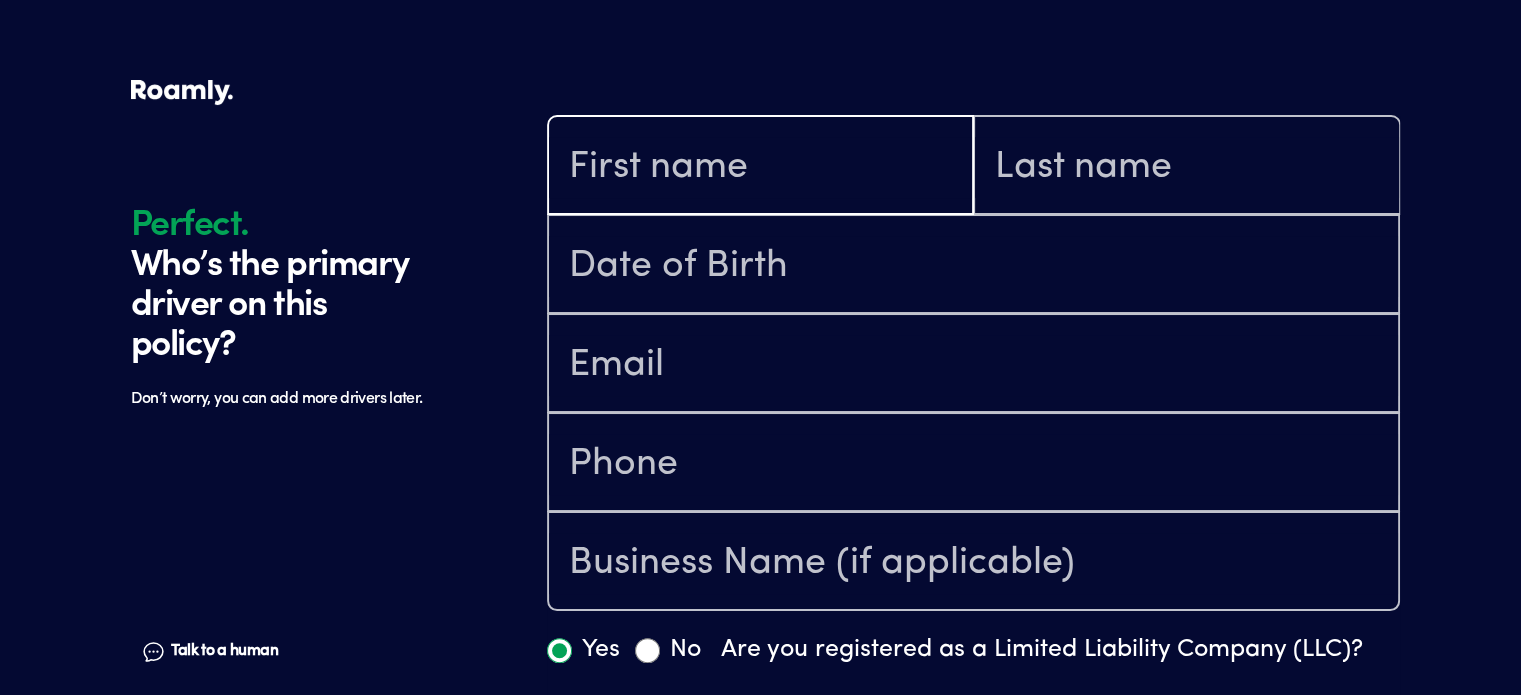 click at bounding box center [760, 167] 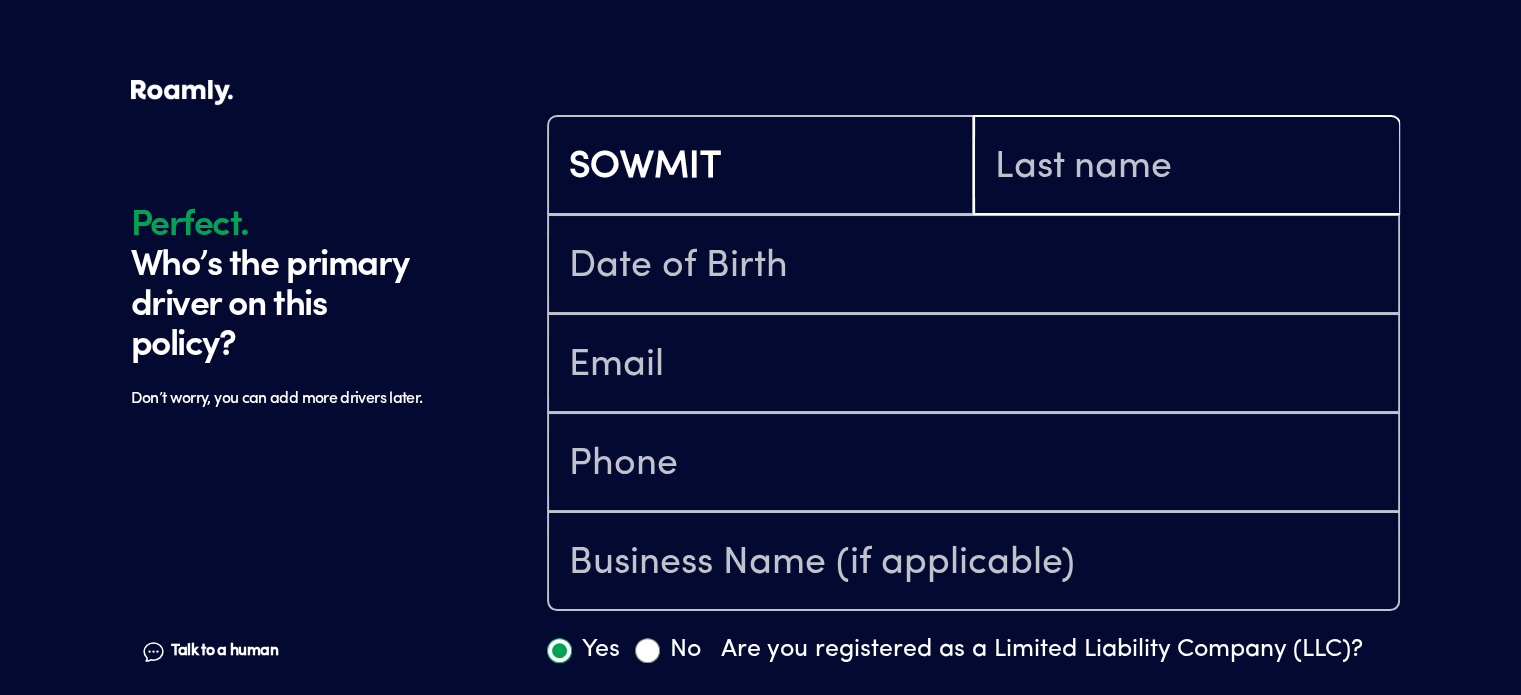 type on "BARUA" 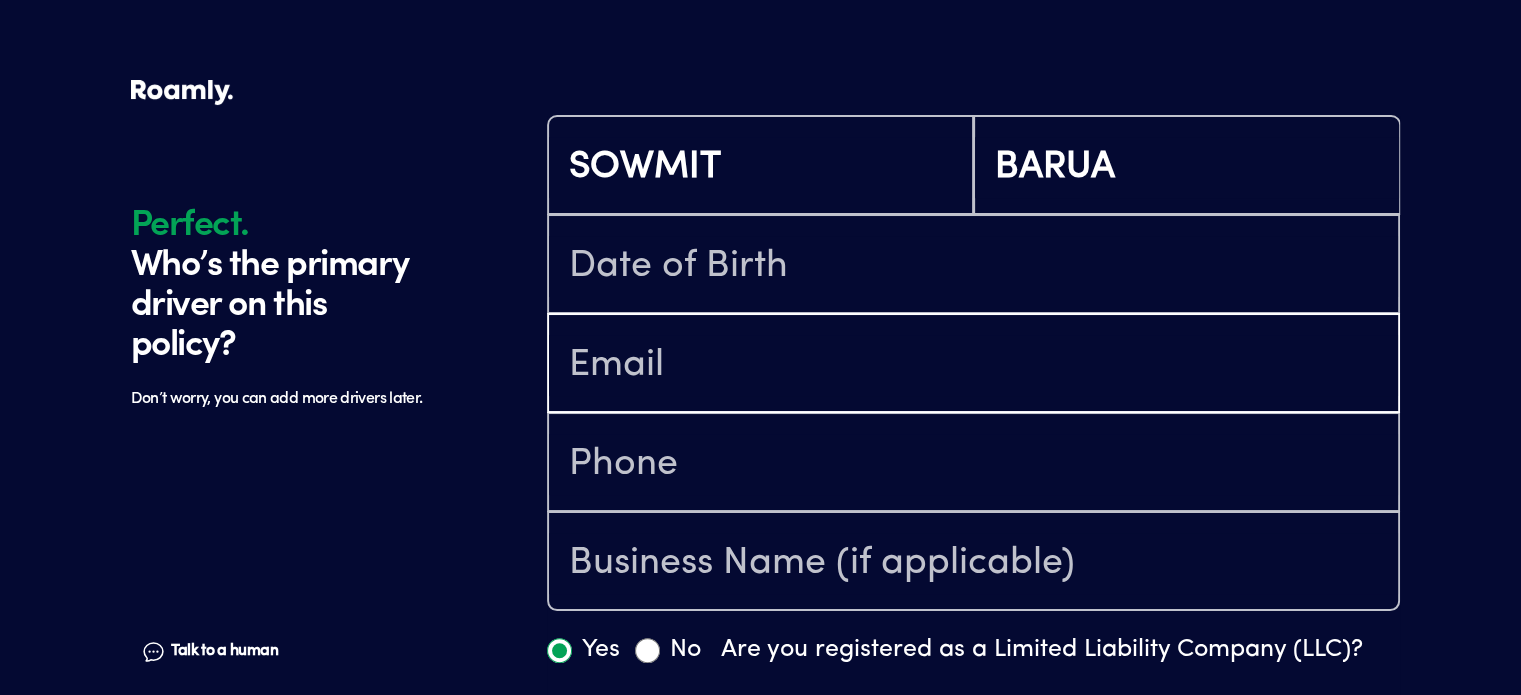type on "[EMAIL_ADDRESS][DOMAIN_NAME]" 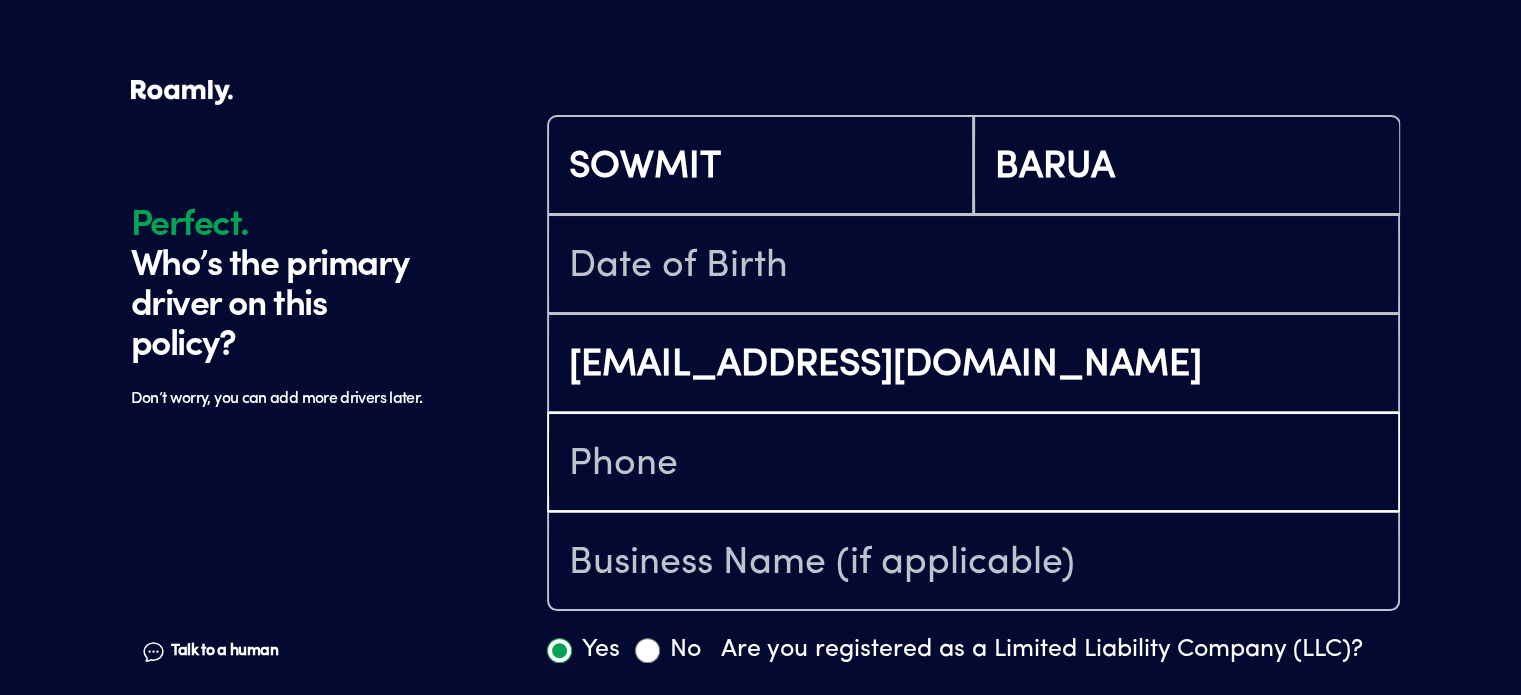 type on "[PHONE_NUMBER]" 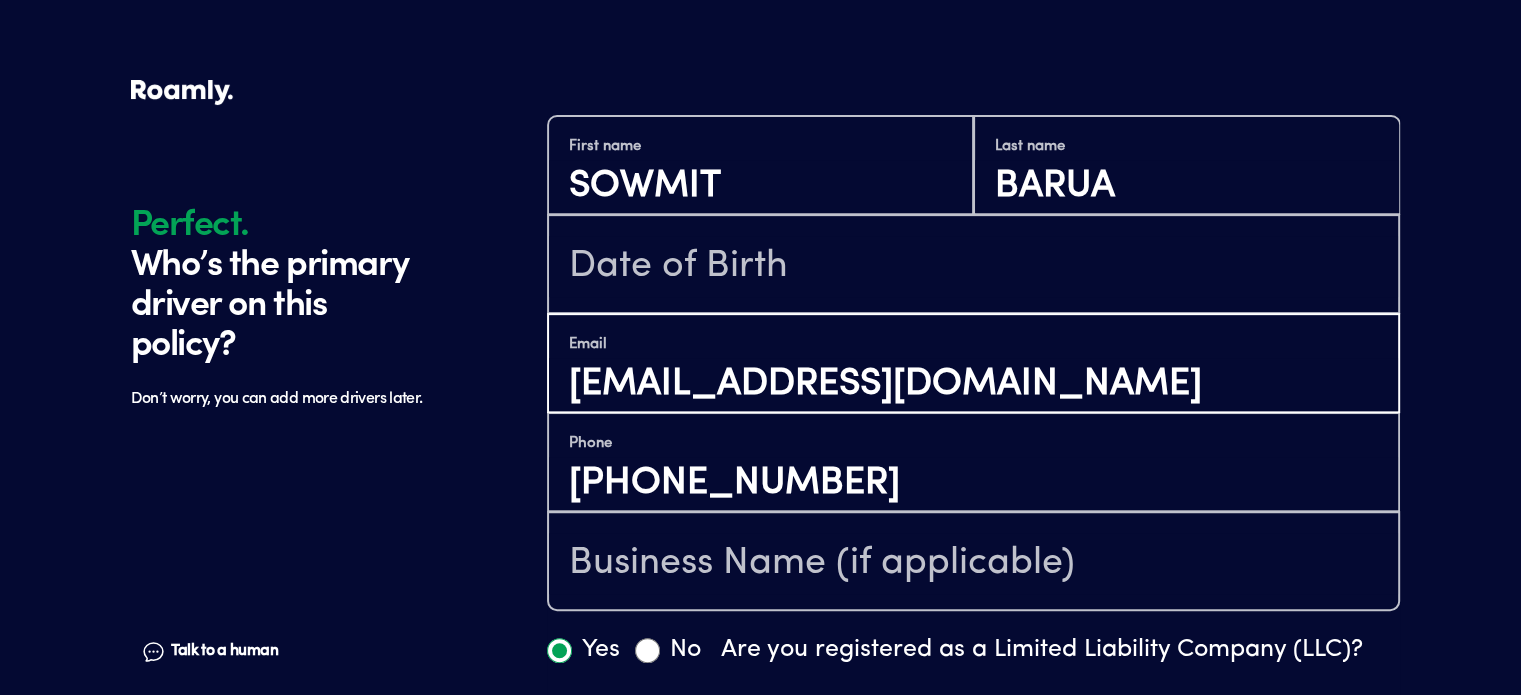 click on "[EMAIL_ADDRESS][DOMAIN_NAME]" at bounding box center (973, 385) 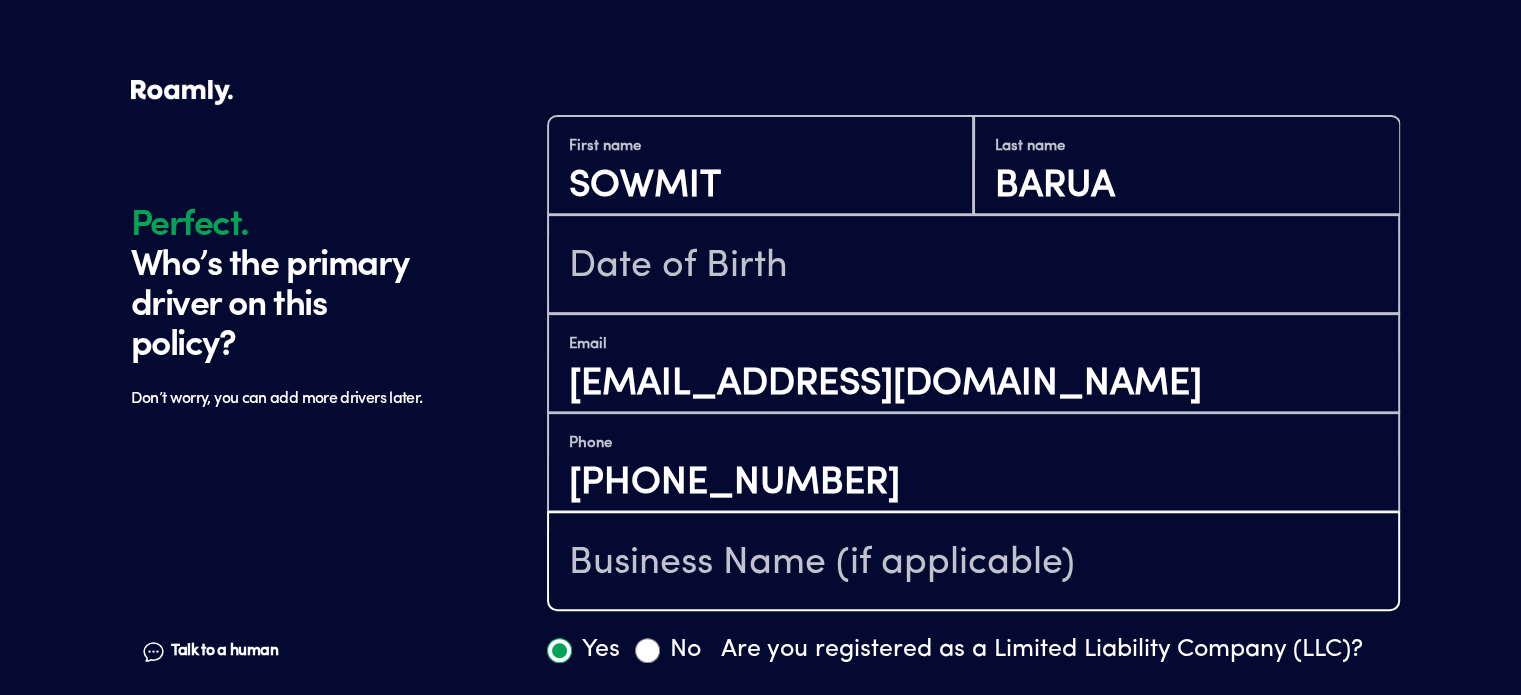click at bounding box center [973, 563] 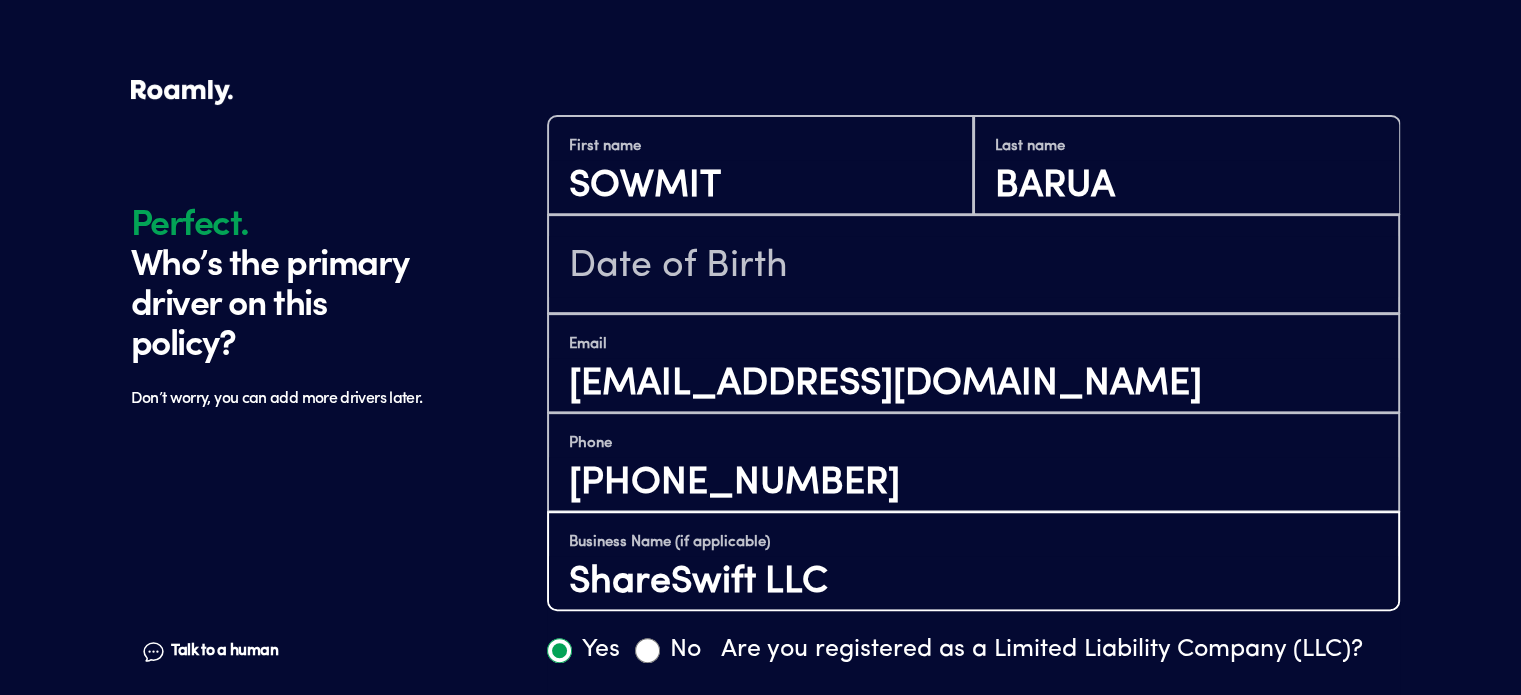 type on "ShareSwift LLC" 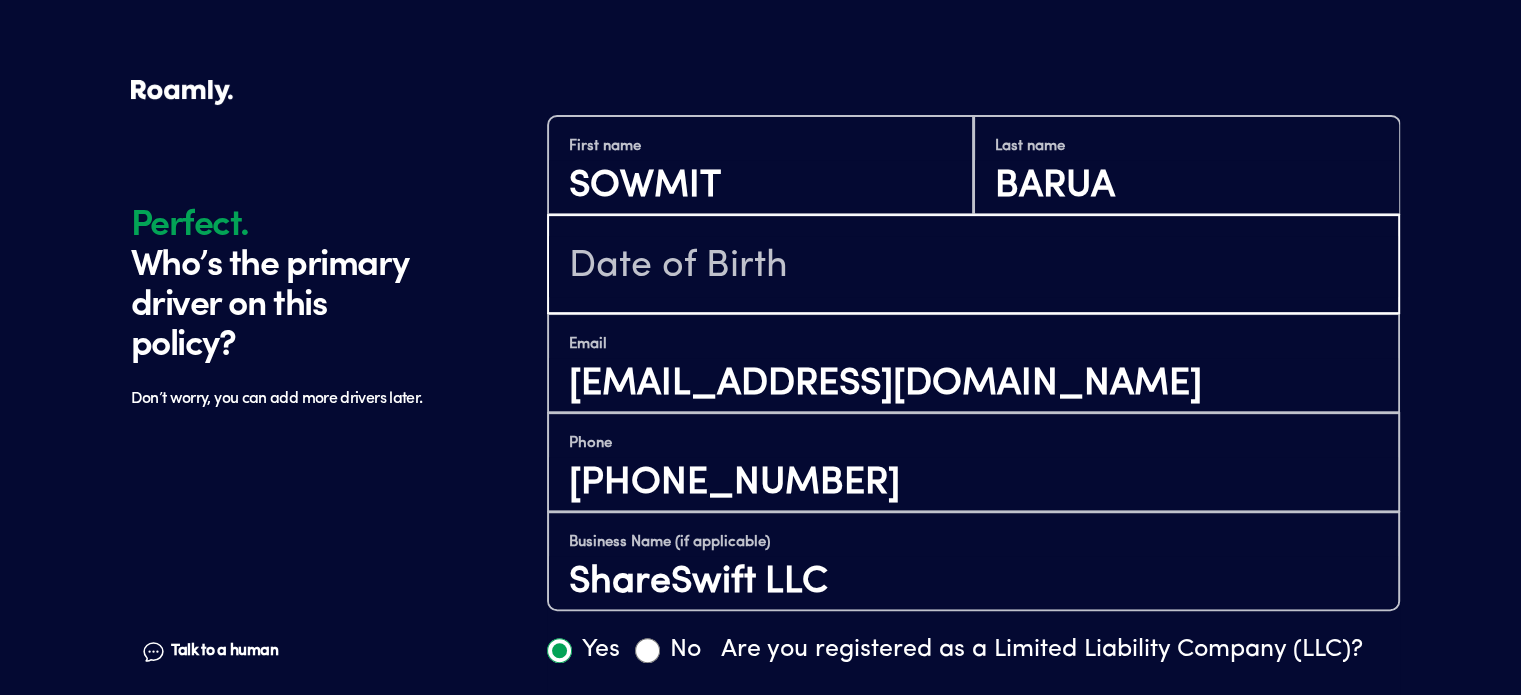 click at bounding box center (973, 266) 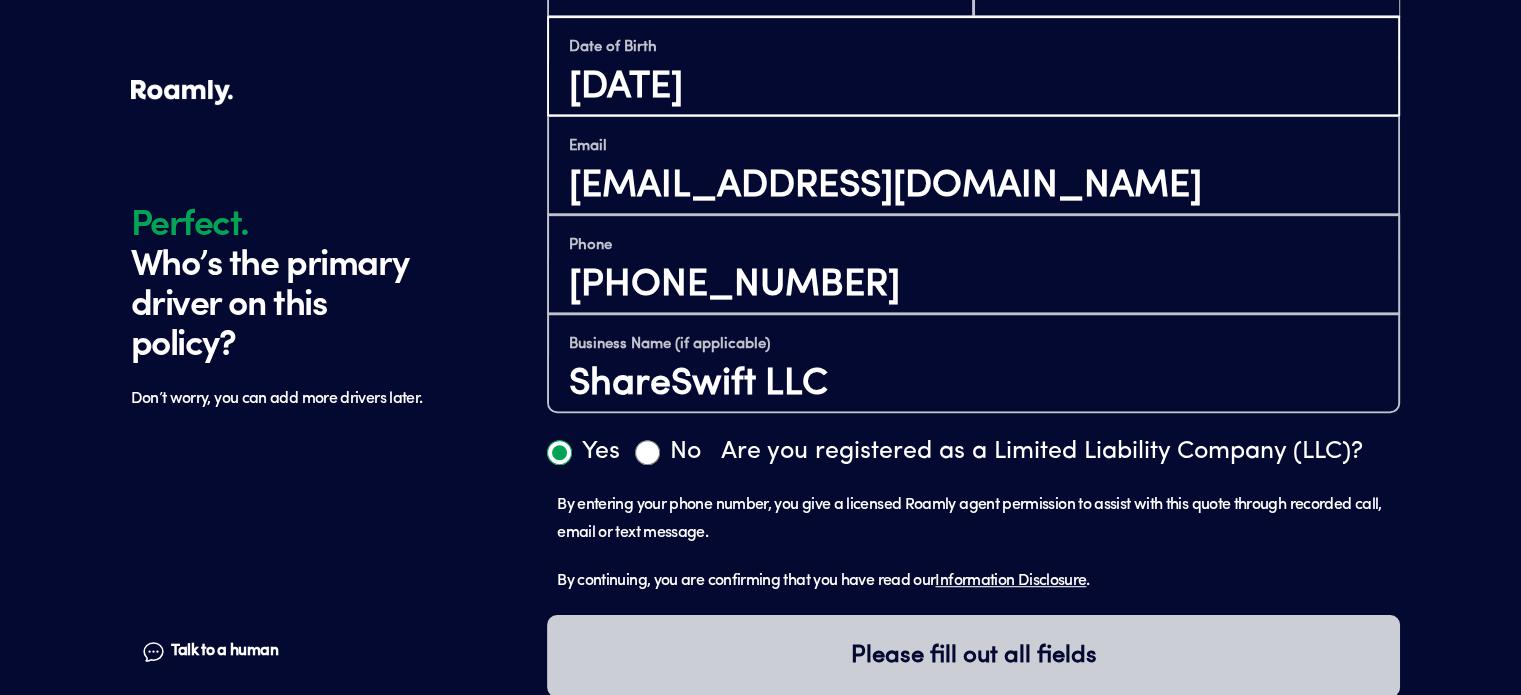 scroll, scrollTop: 1004, scrollLeft: 0, axis: vertical 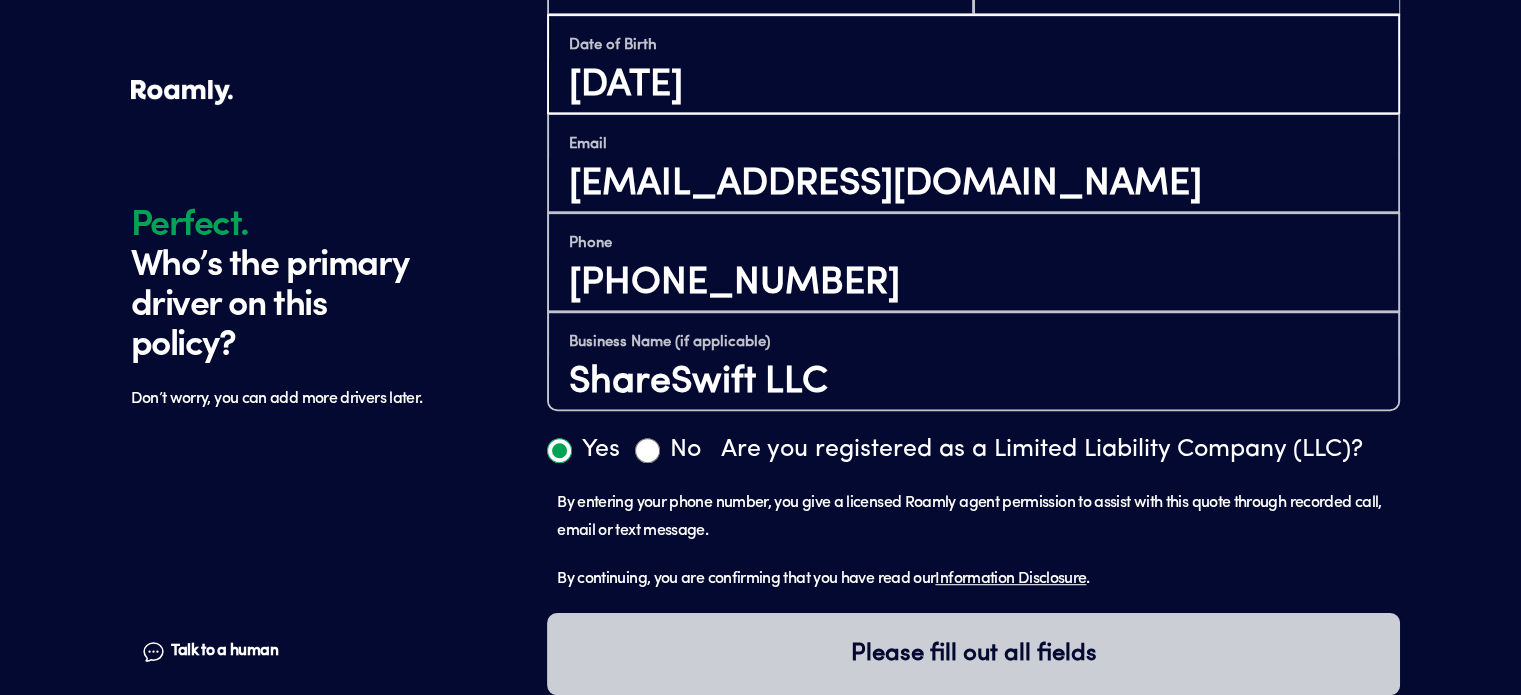 type on "[DATE]" 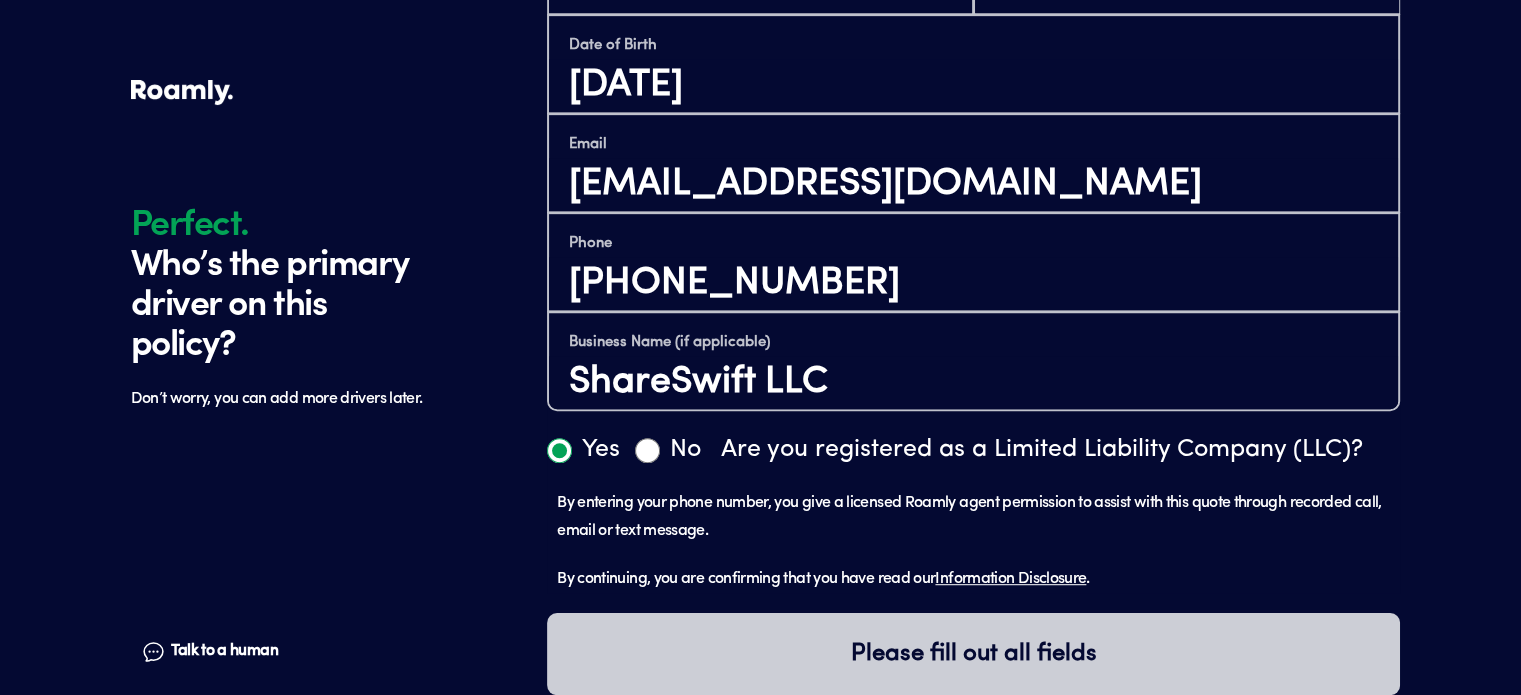 click on "Yes" at bounding box center [559, 450] 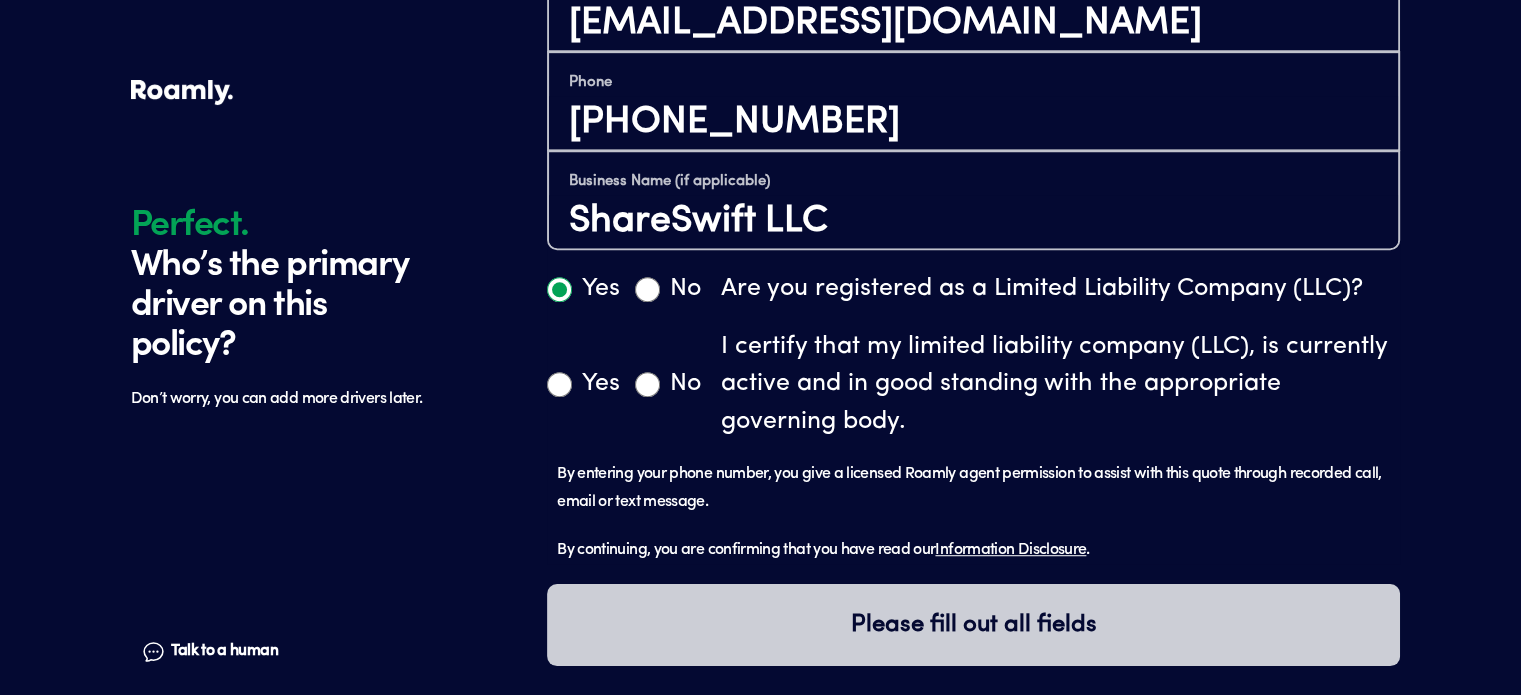 scroll, scrollTop: 1166, scrollLeft: 0, axis: vertical 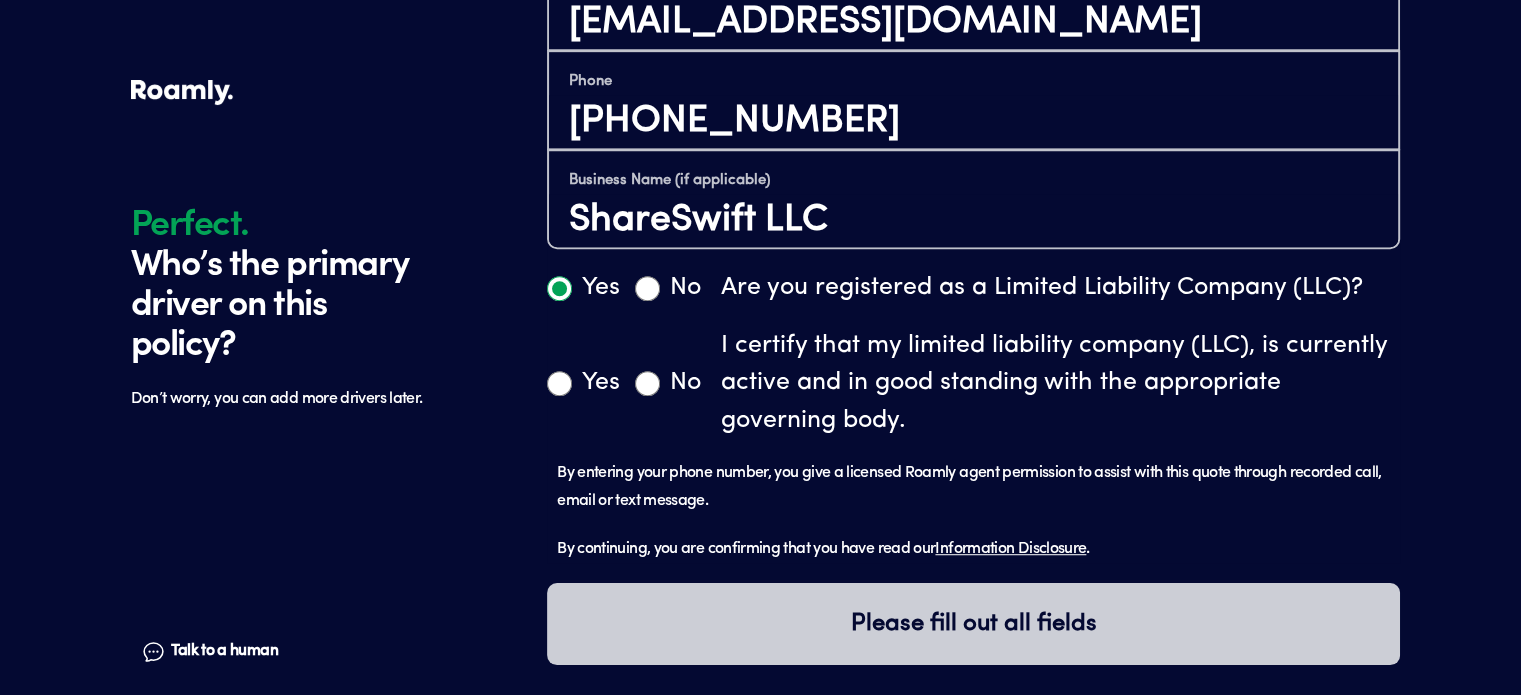 click on "Yes" at bounding box center (559, 383) 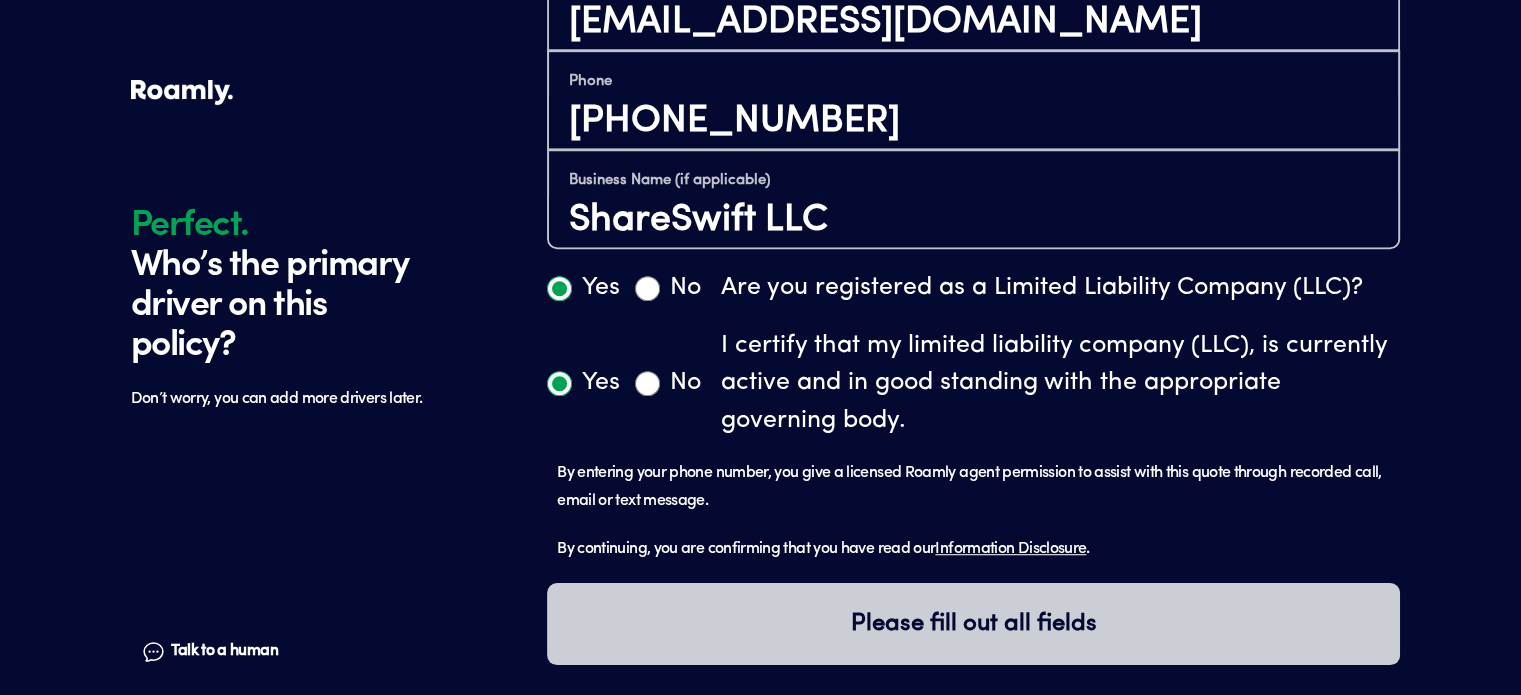 radio on "true" 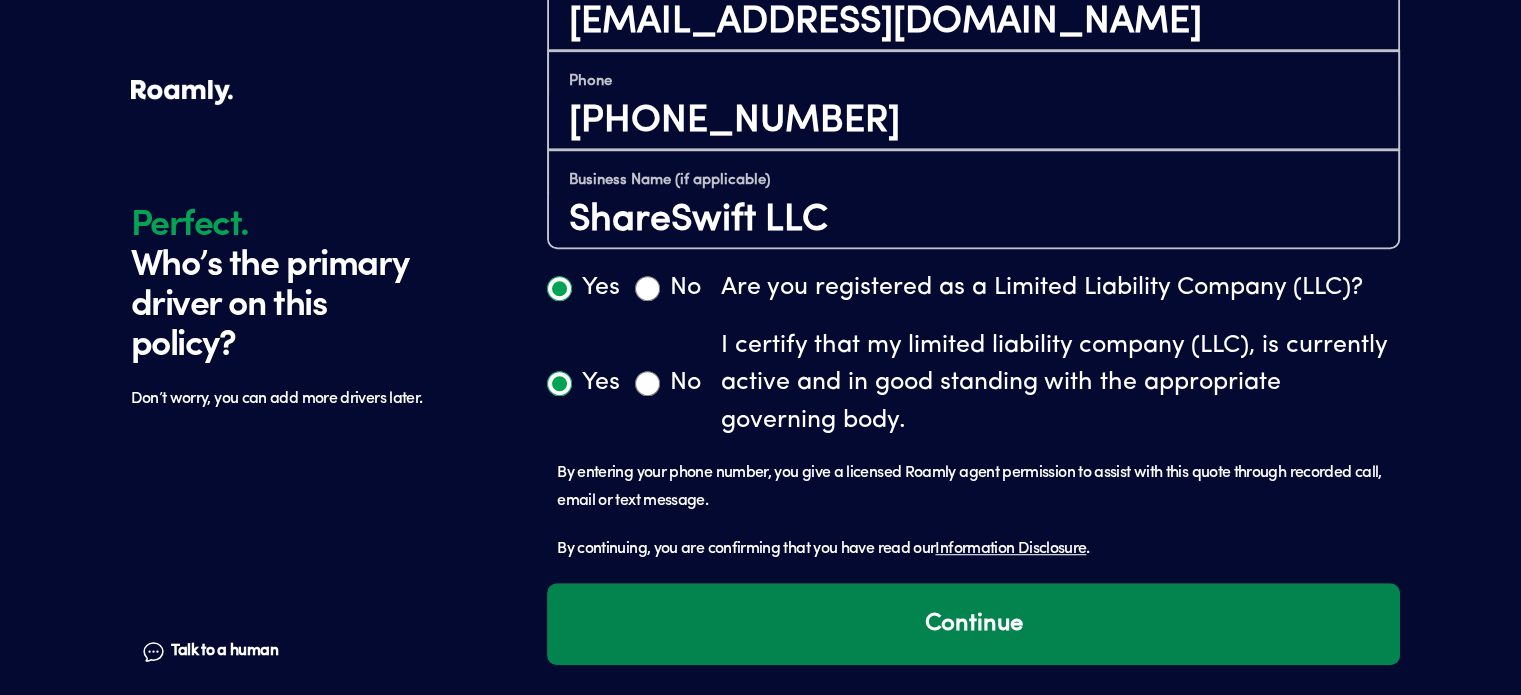 click on "Continue" at bounding box center [973, 624] 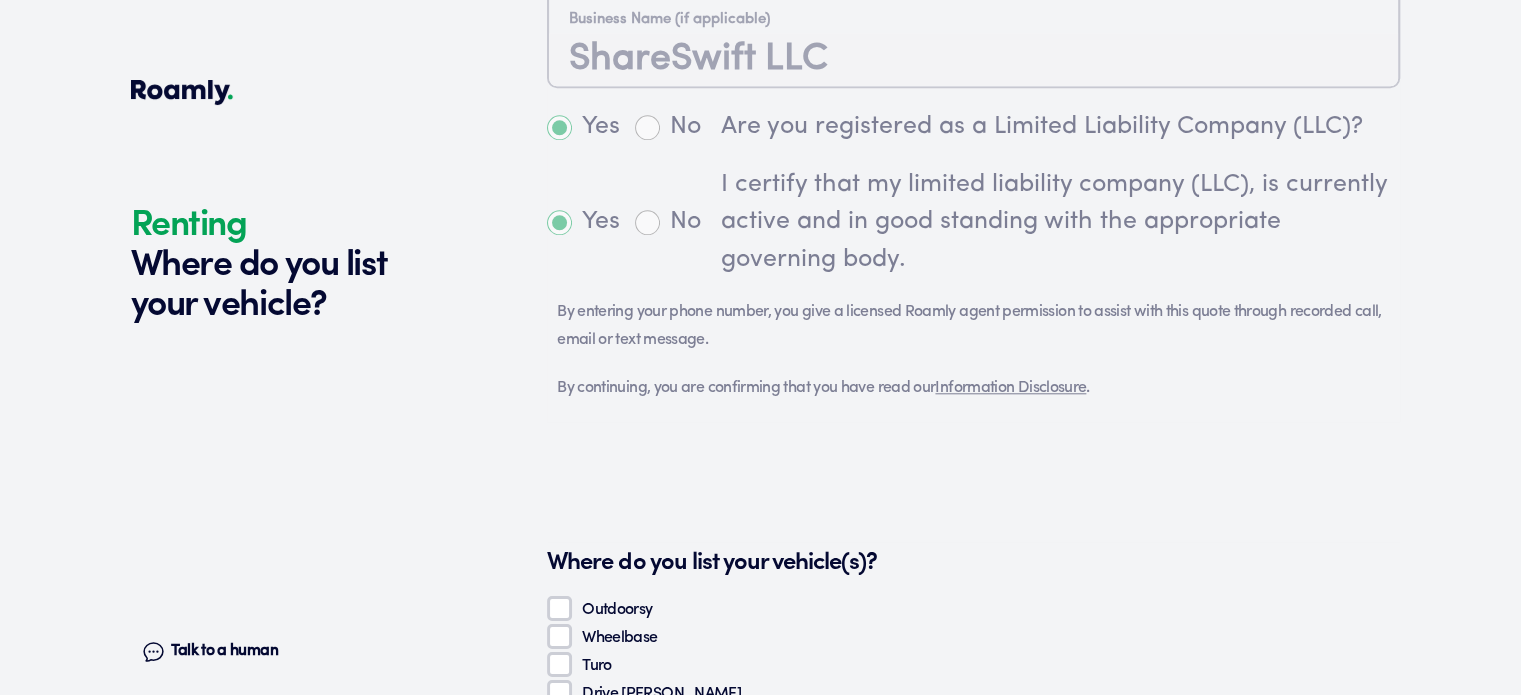 scroll, scrollTop: 1760, scrollLeft: 0, axis: vertical 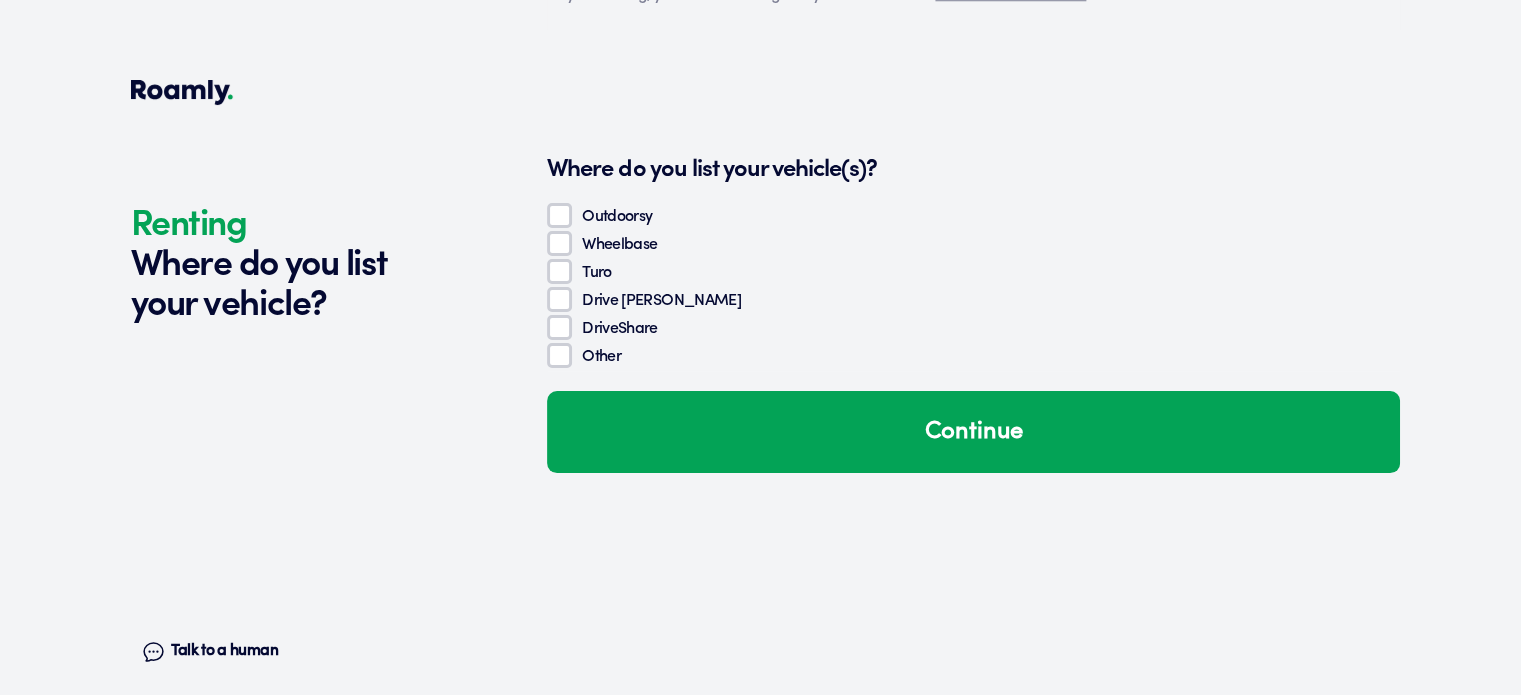 click on "Turo" at bounding box center (559, 271) 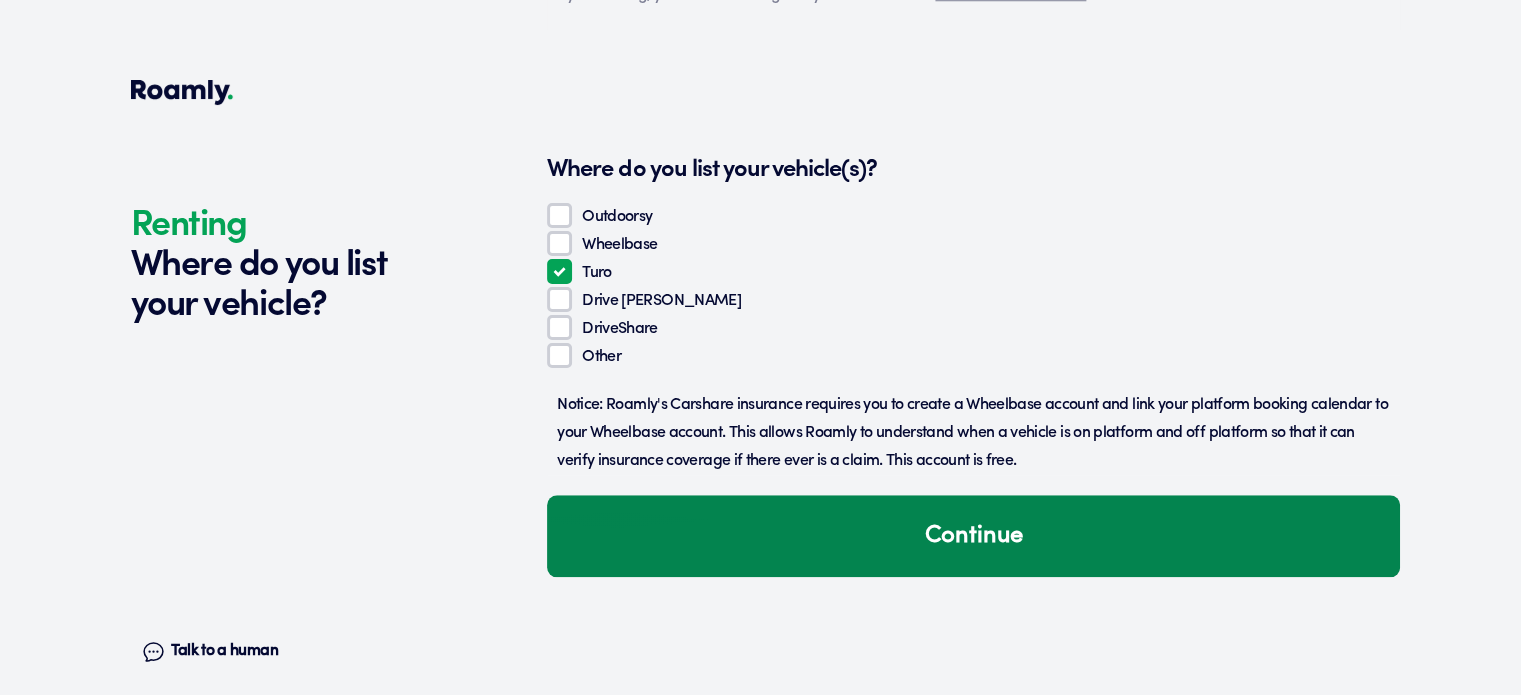 click on "Continue" at bounding box center (973, 536) 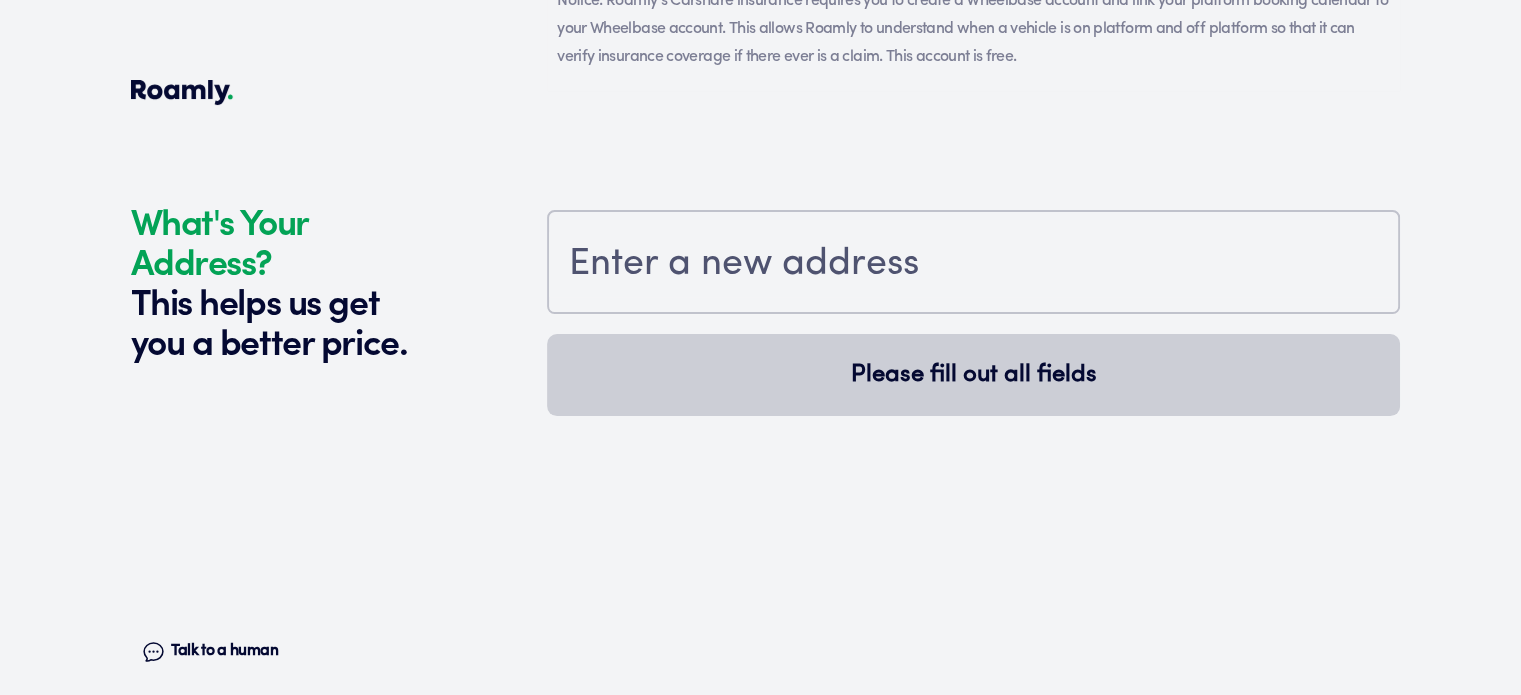 scroll, scrollTop: 2266, scrollLeft: 0, axis: vertical 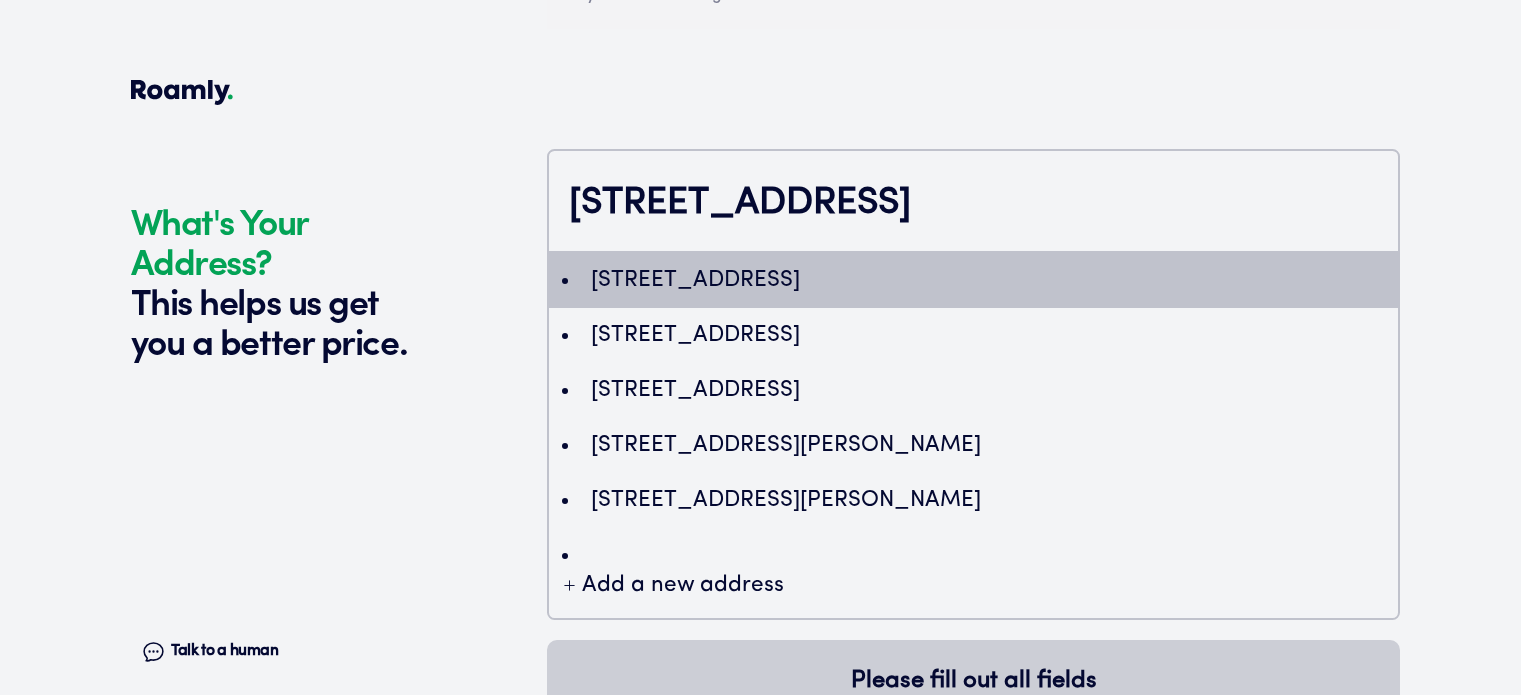 type on "ChIJaz-UnYJx44kRIgnM-XiRqBU" 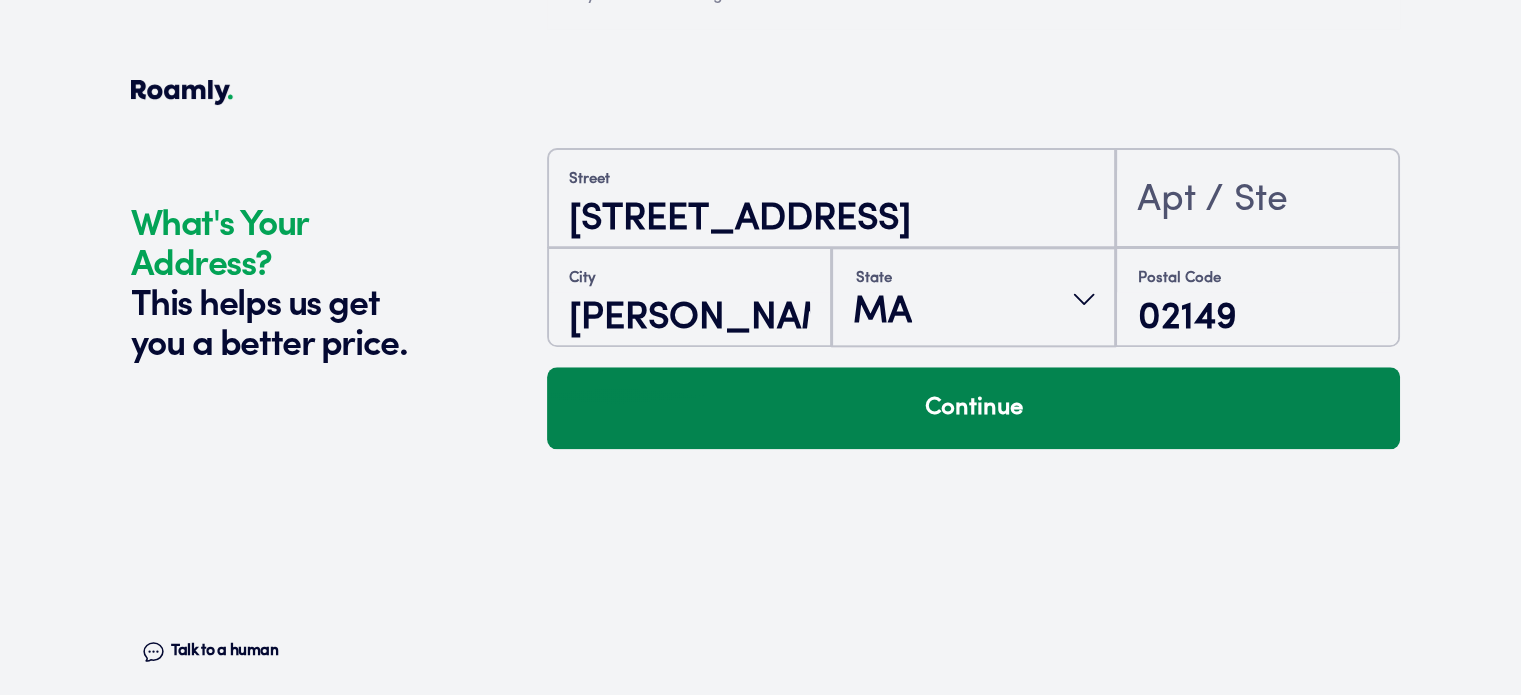 click on "Continue" at bounding box center (973, 408) 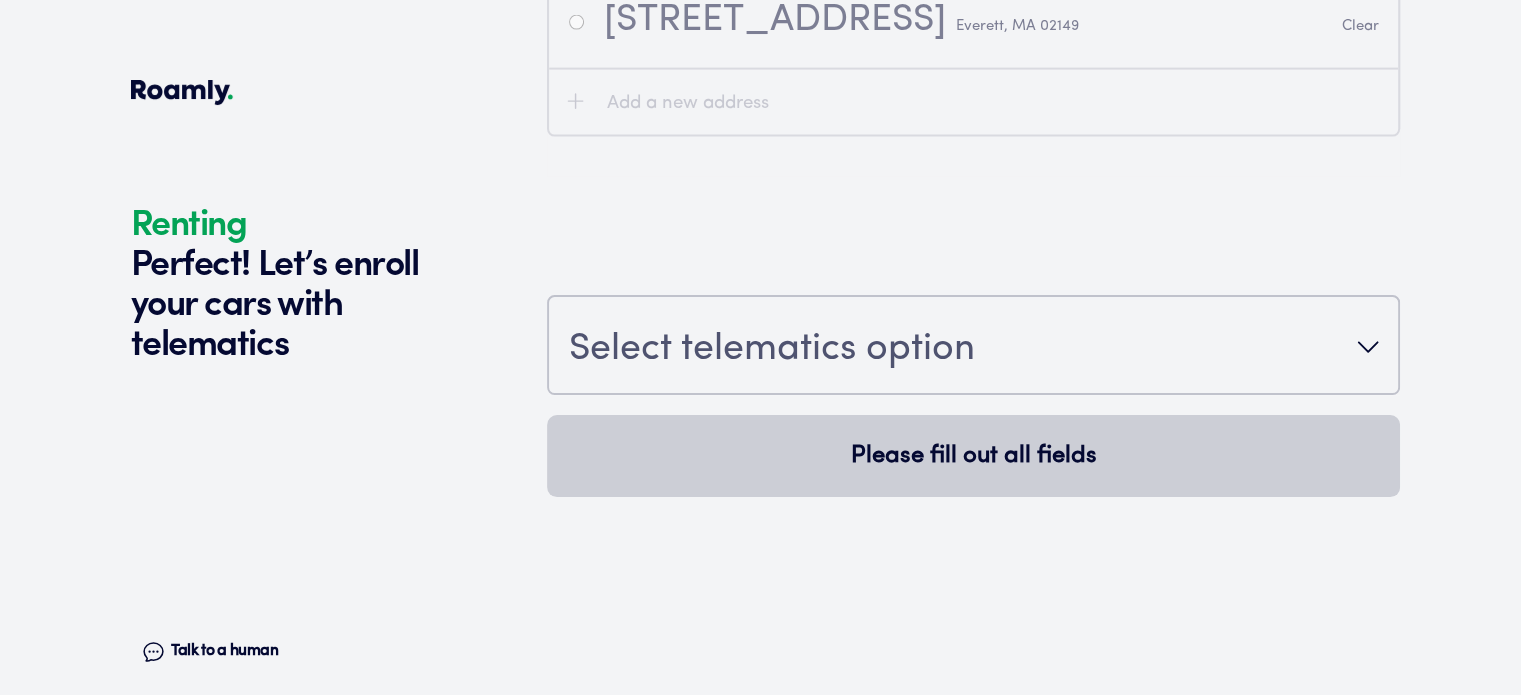 scroll, scrollTop: 2636, scrollLeft: 0, axis: vertical 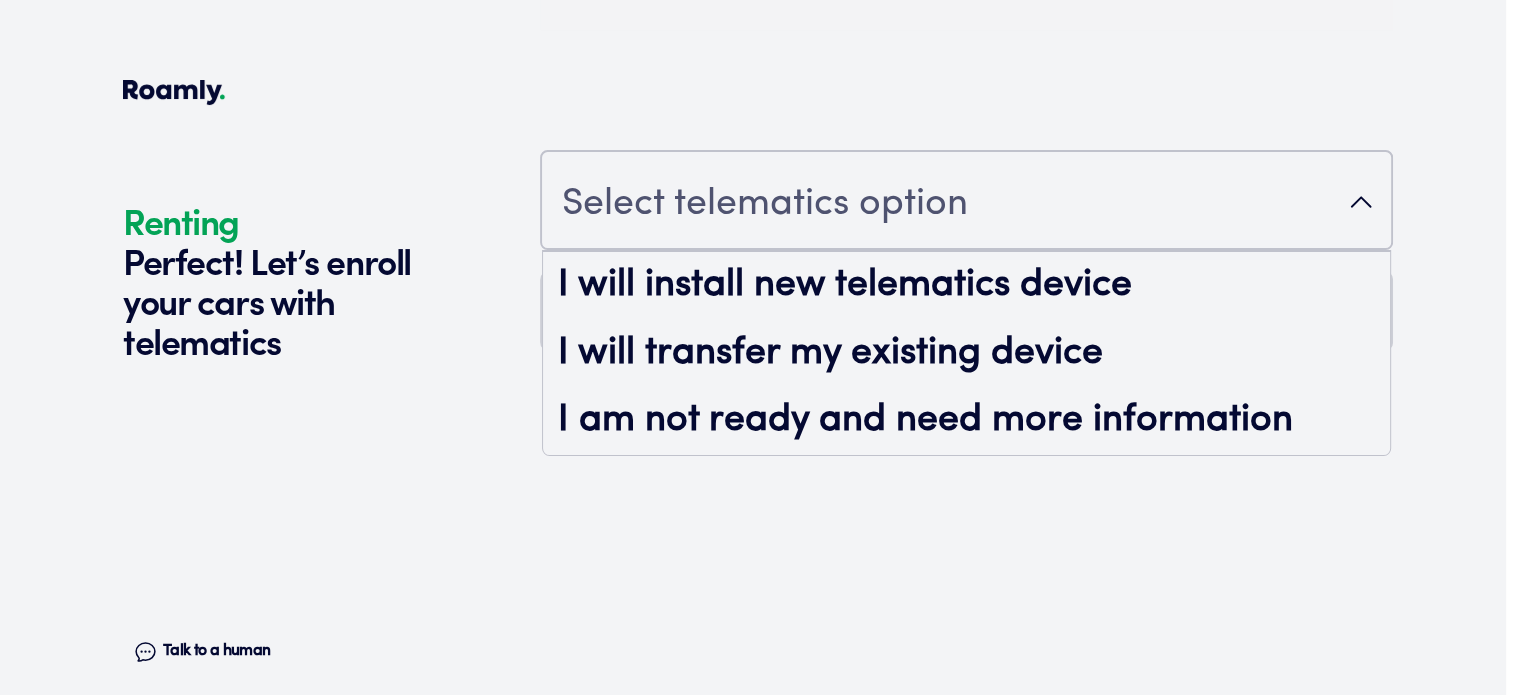 click on "Select telematics option" at bounding box center (765, 205) 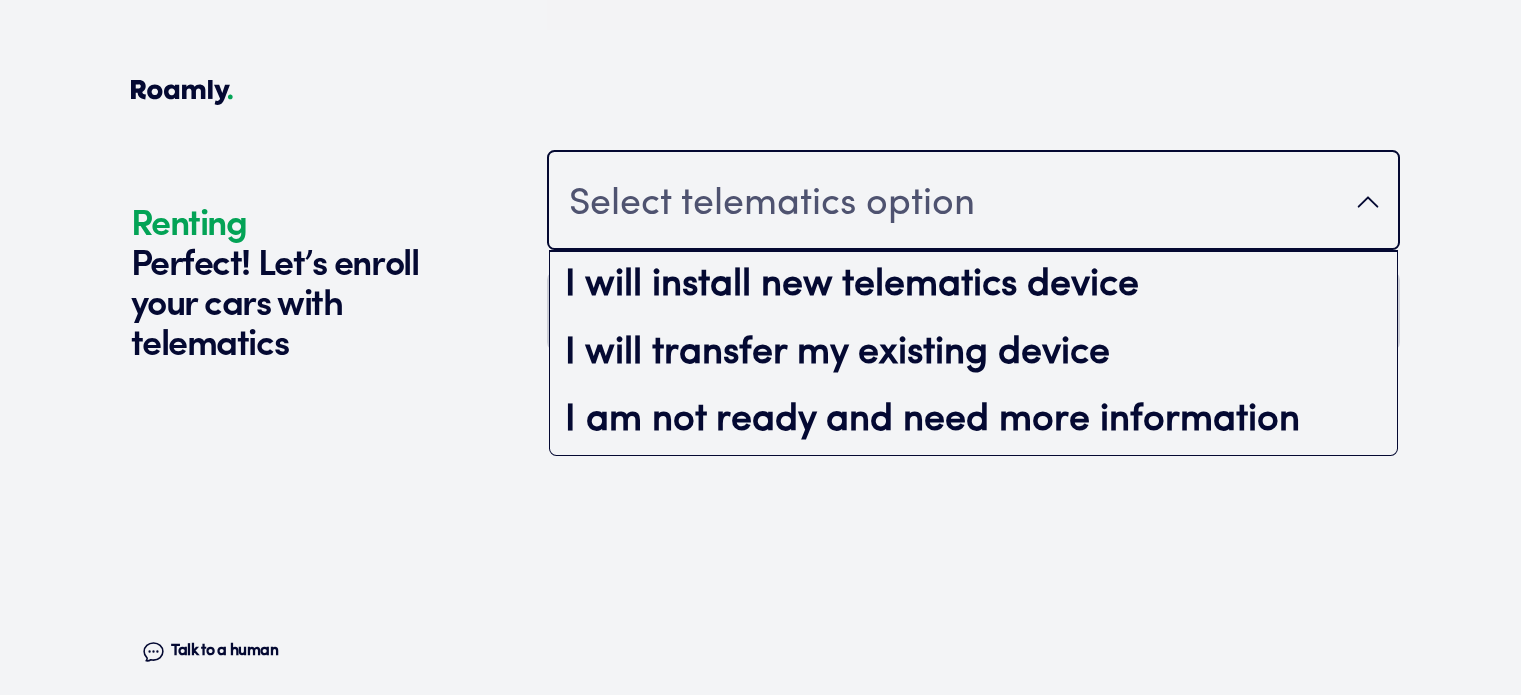 click on "Select telematics option I will install new telematics device I will transfer my existing device I am not ready and need more information Please fill out all fields" at bounding box center [973, 408] 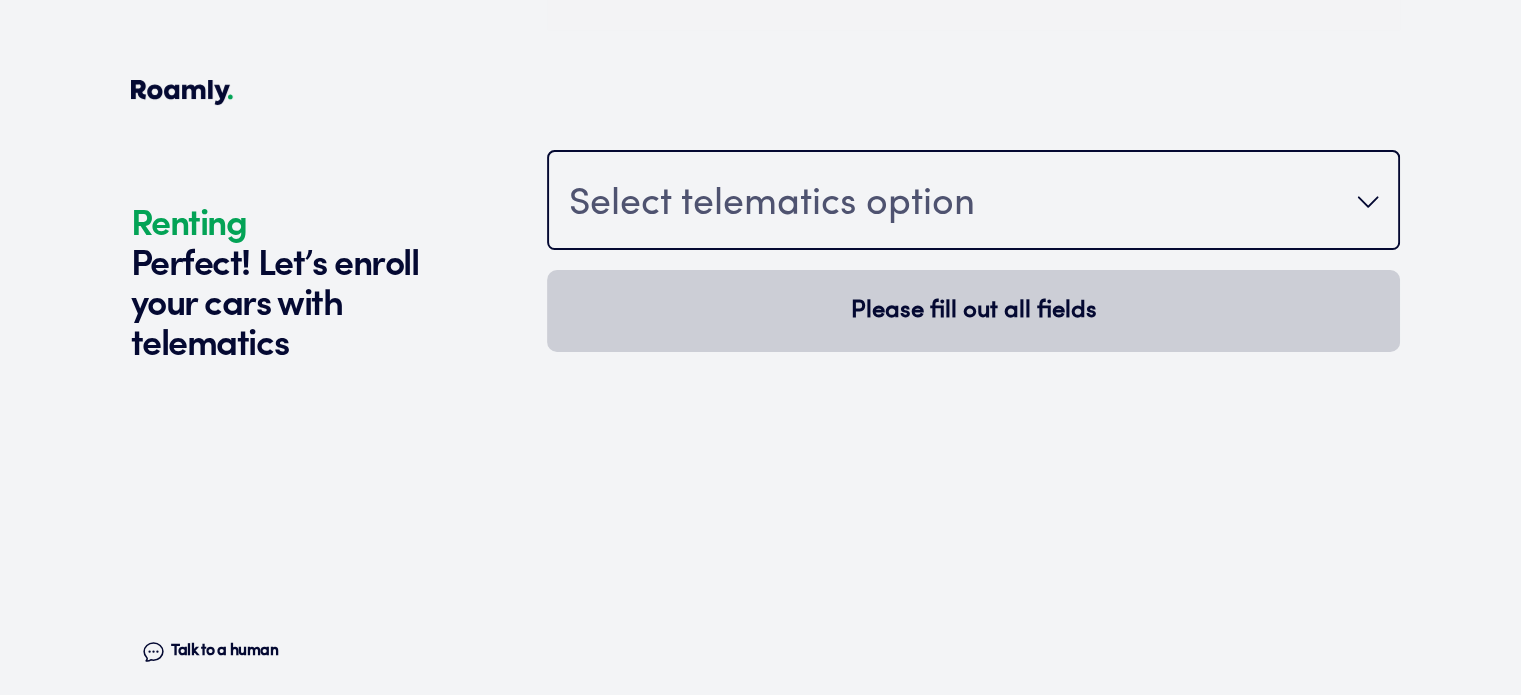type 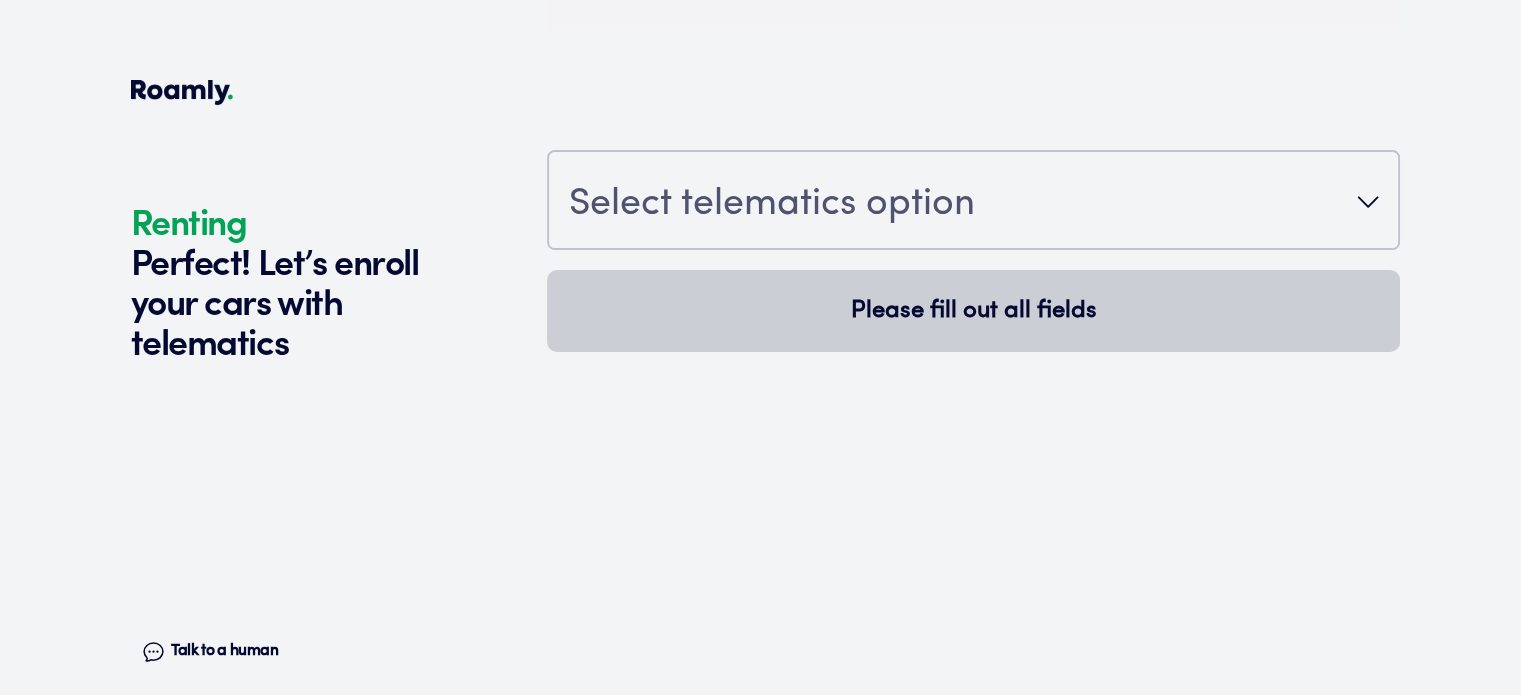 click on "Select telematics option" at bounding box center [772, 205] 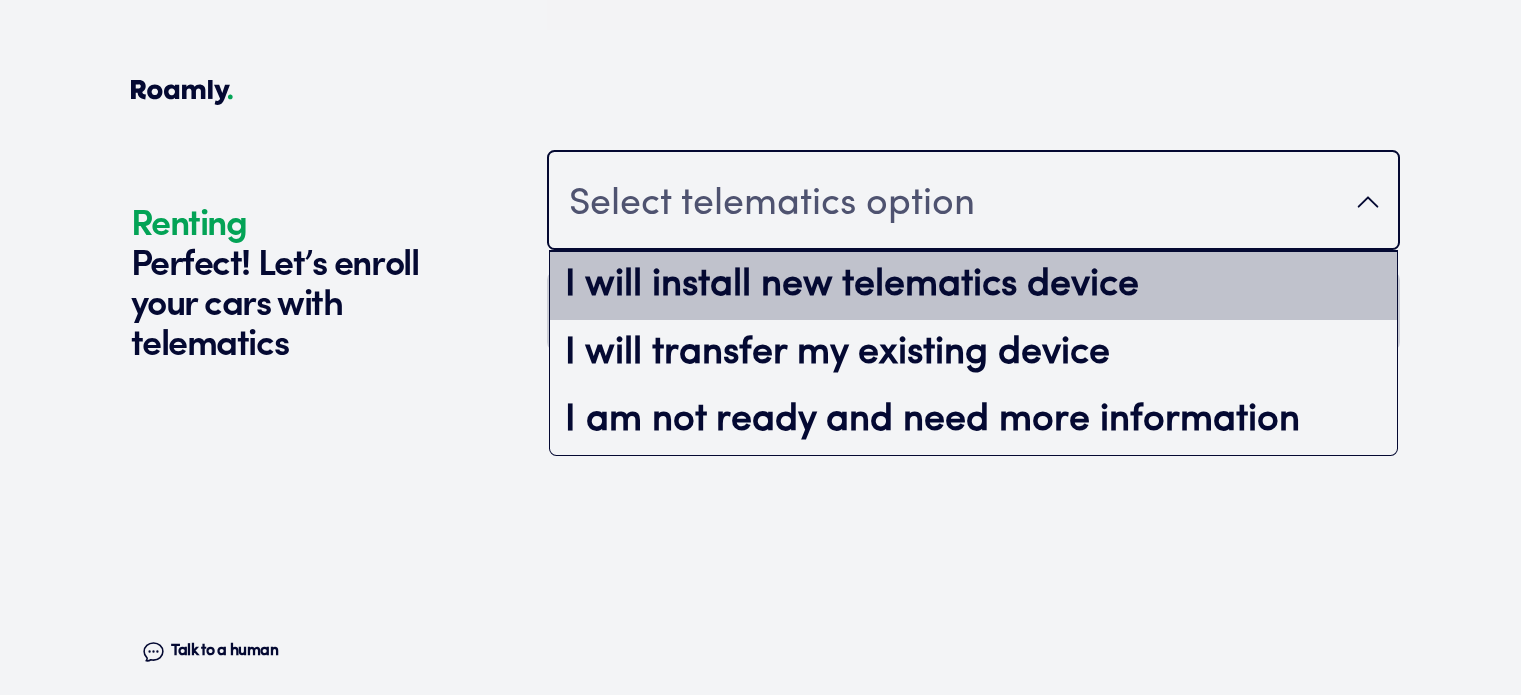 click on "I will install new telematics device" at bounding box center [973, 286] 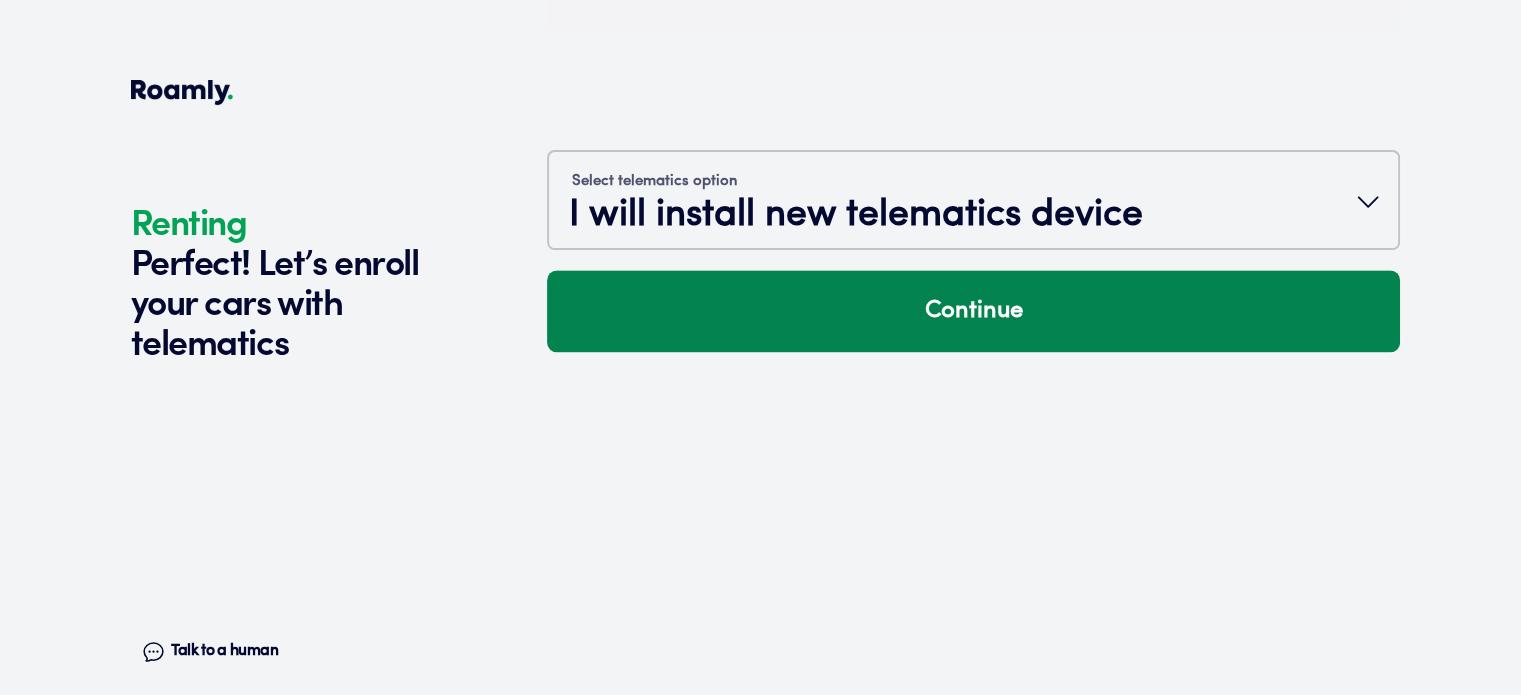 click on "Continue" at bounding box center (973, 311) 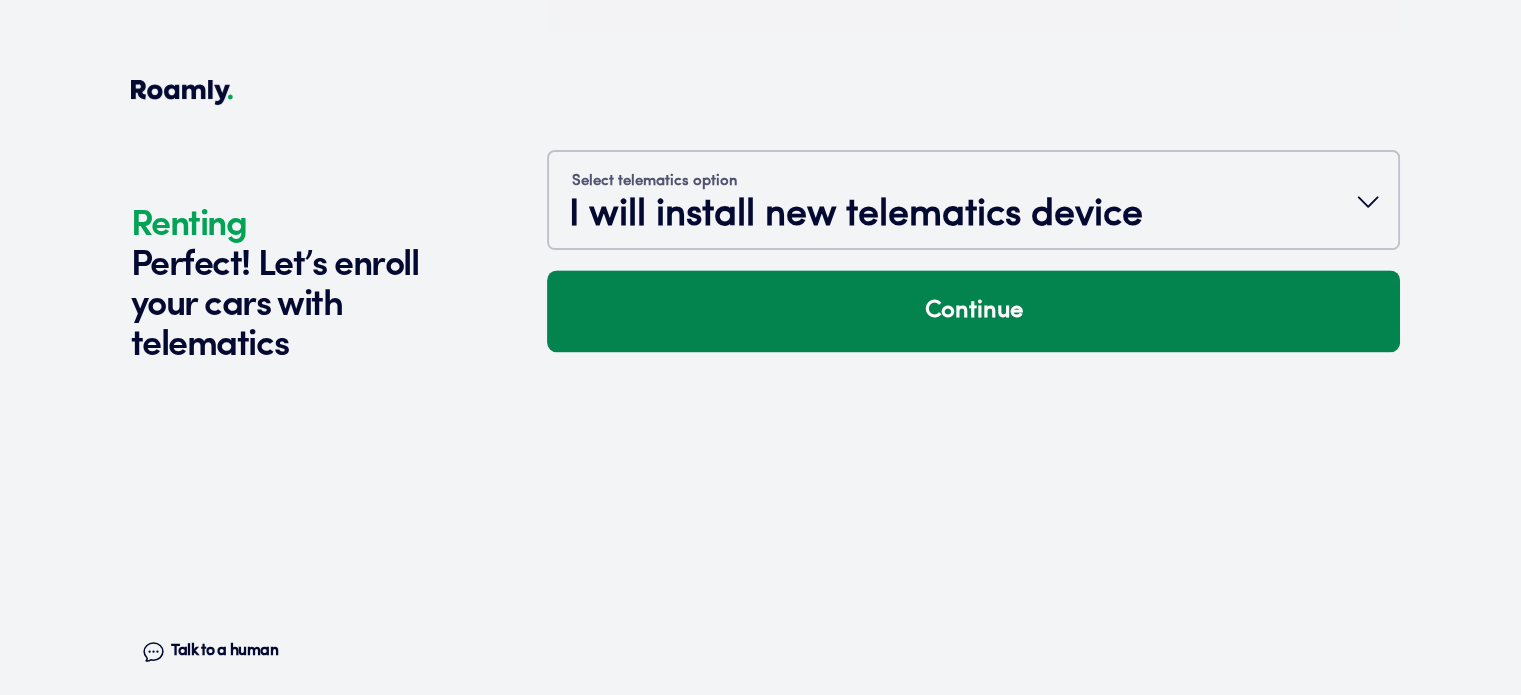 click on "Continue" at bounding box center [973, 311] 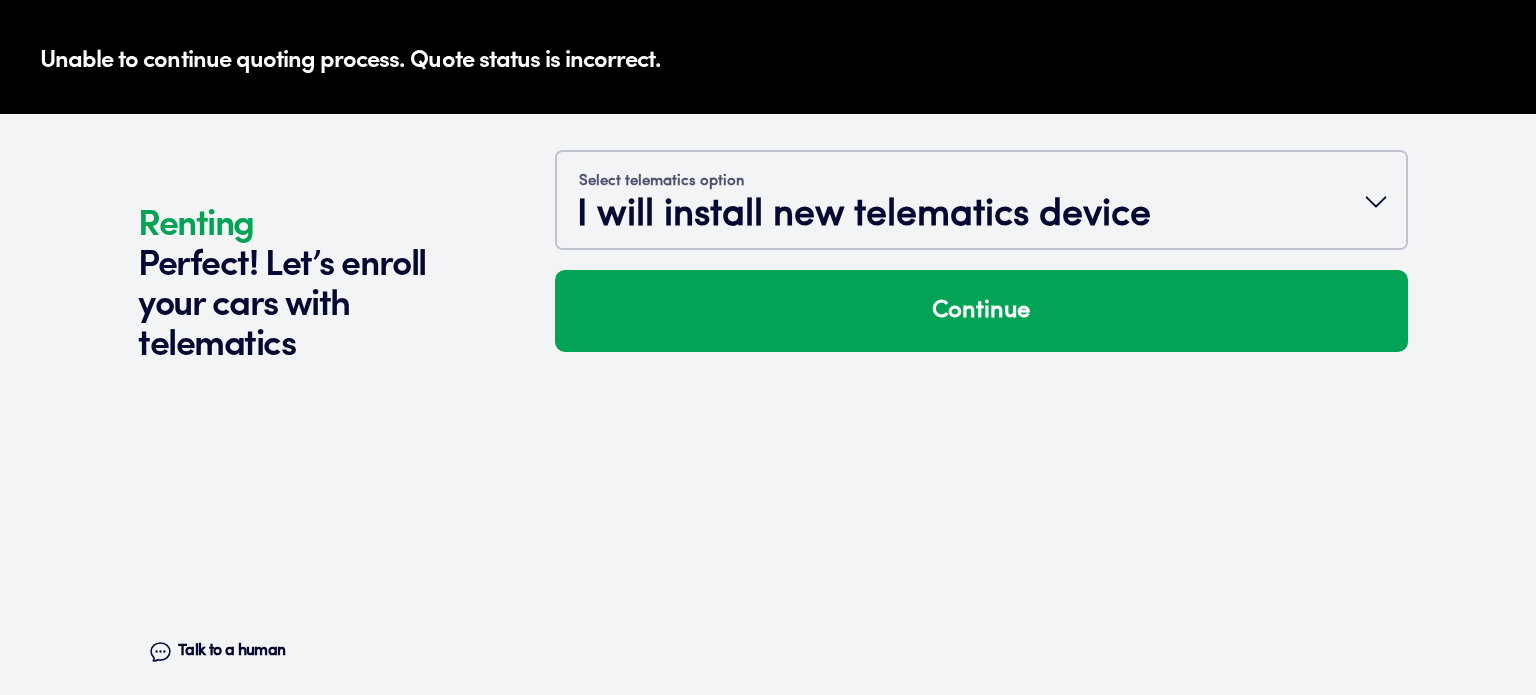 click on "I will install new telematics device" at bounding box center (864, 216) 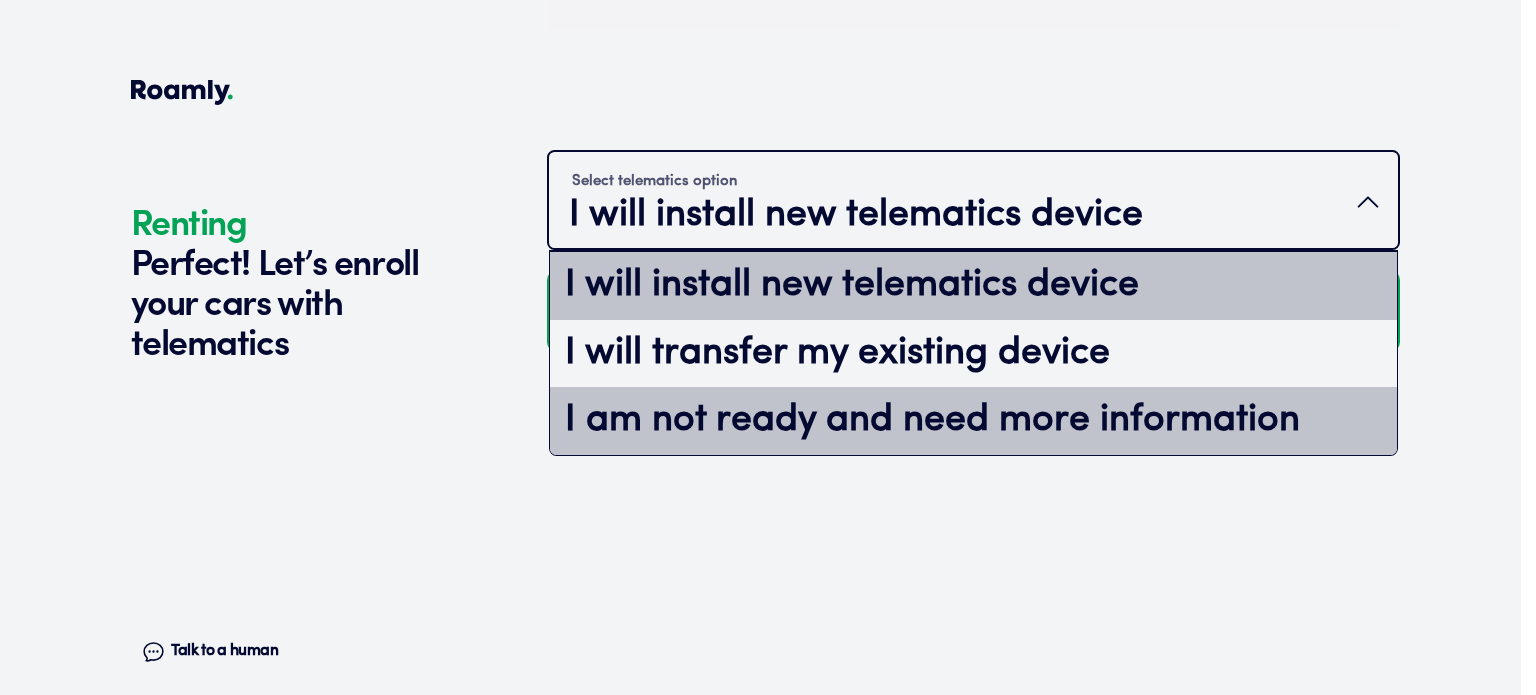 click on "I am not ready and need more information" at bounding box center (973, 421) 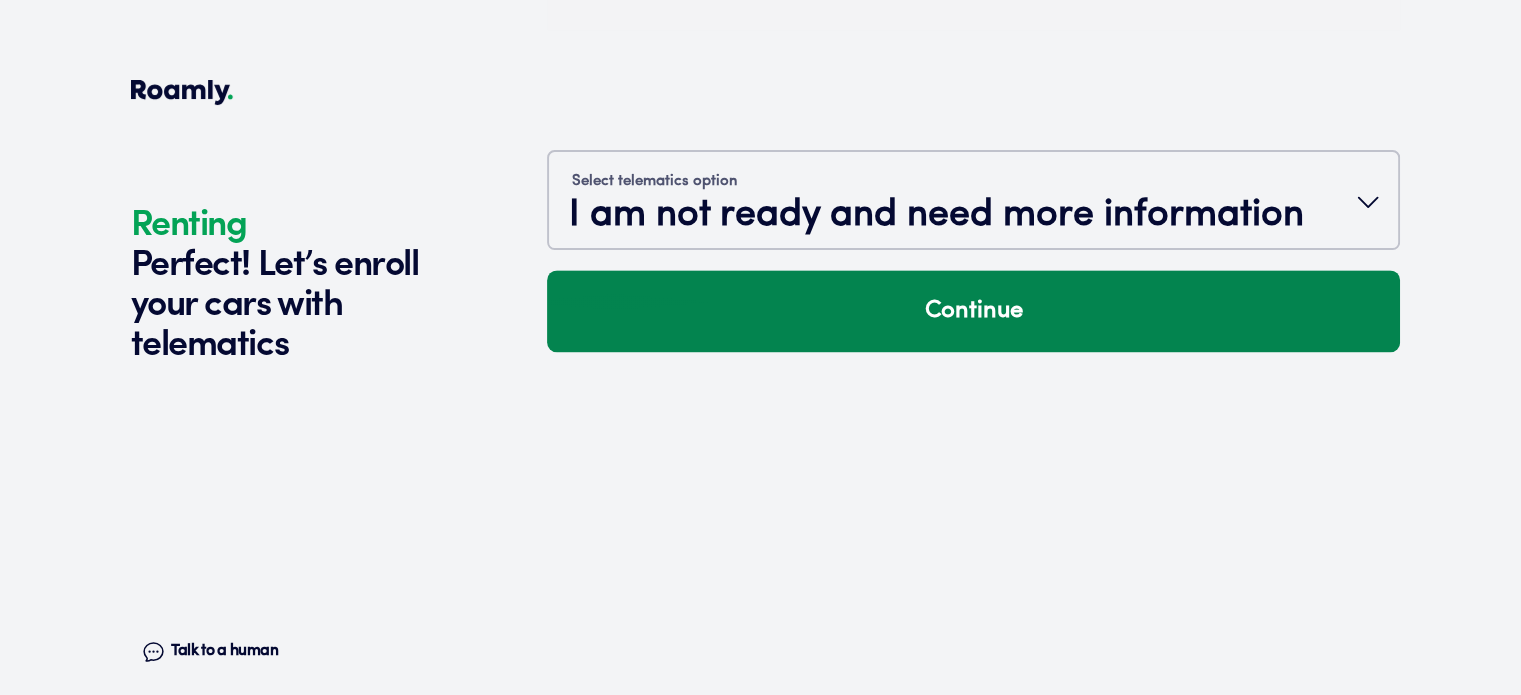 click on "Continue" at bounding box center (973, 311) 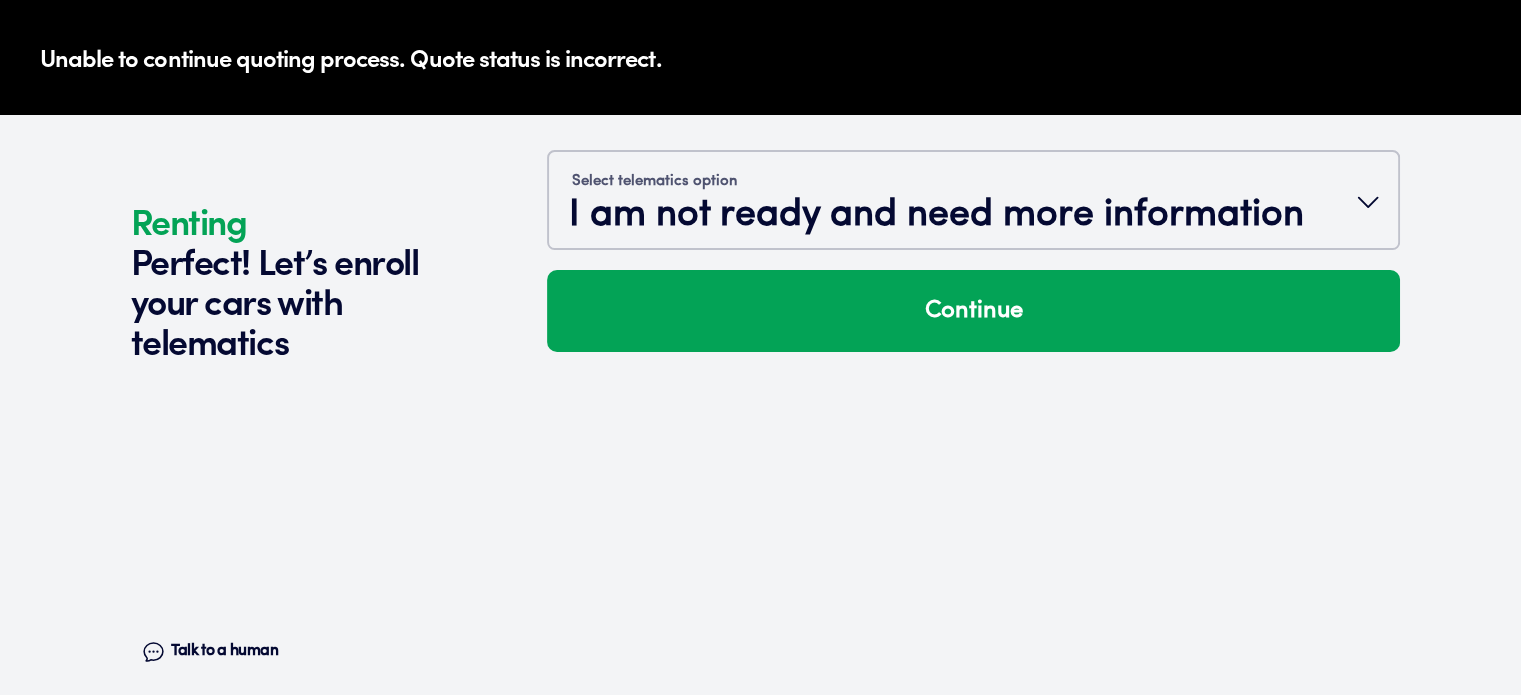 click on "I am not ready and need more information" at bounding box center (936, 216) 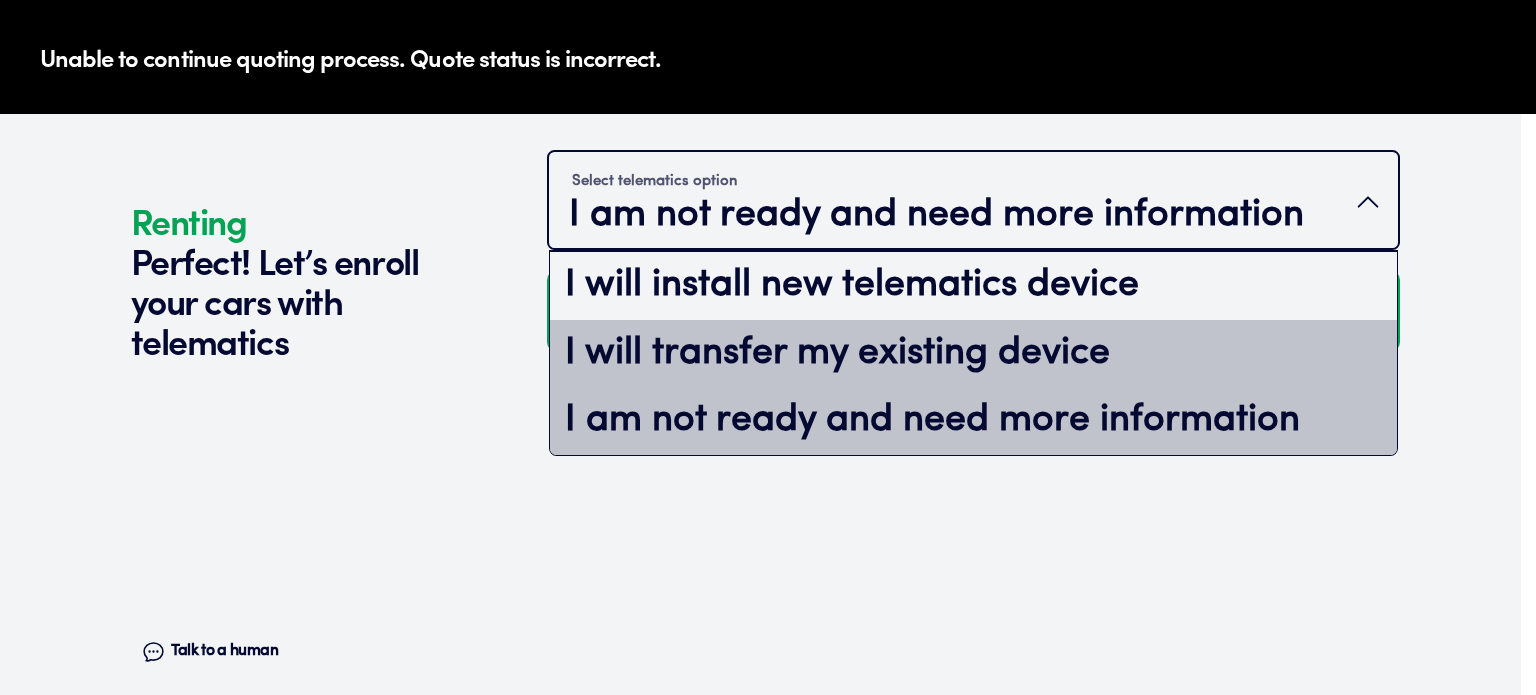 click on "I will transfer my existing device" at bounding box center [973, 354] 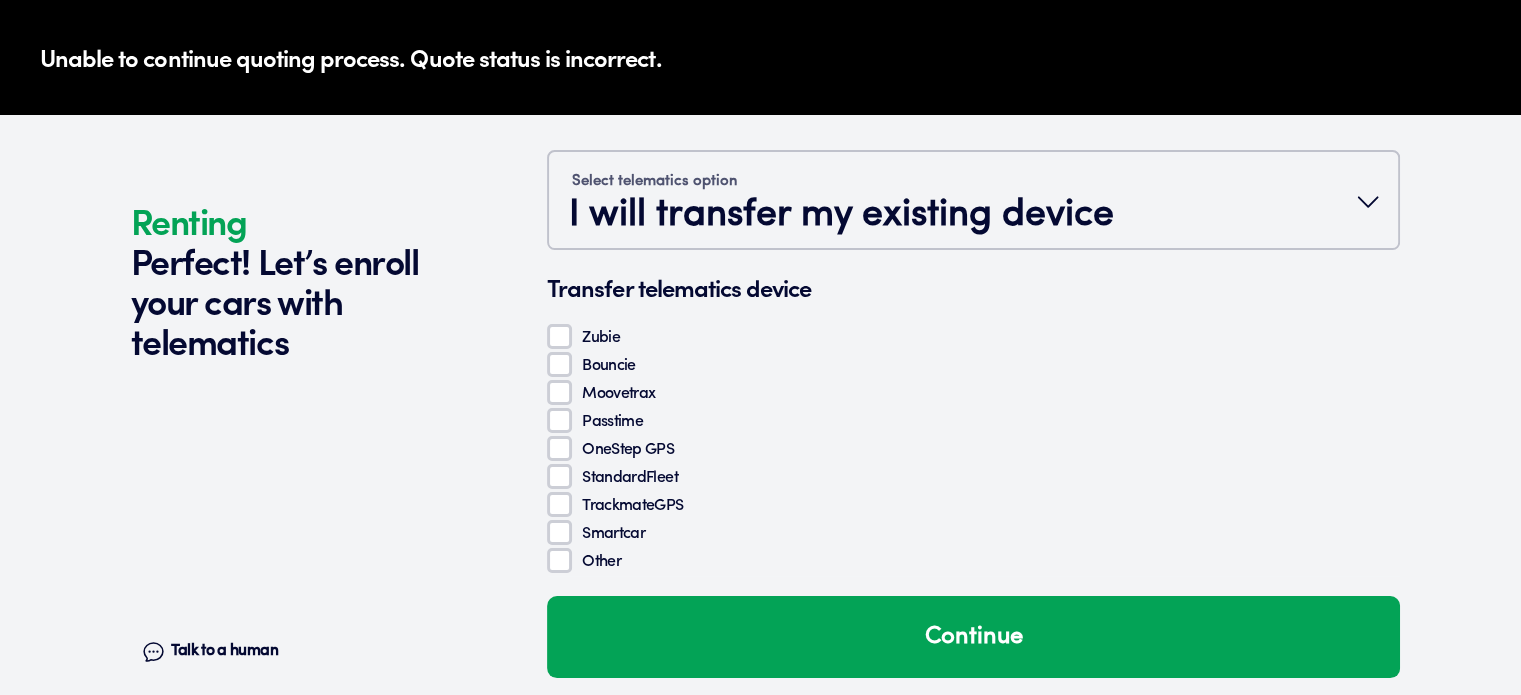 click on "Zubie" at bounding box center (559, 336) 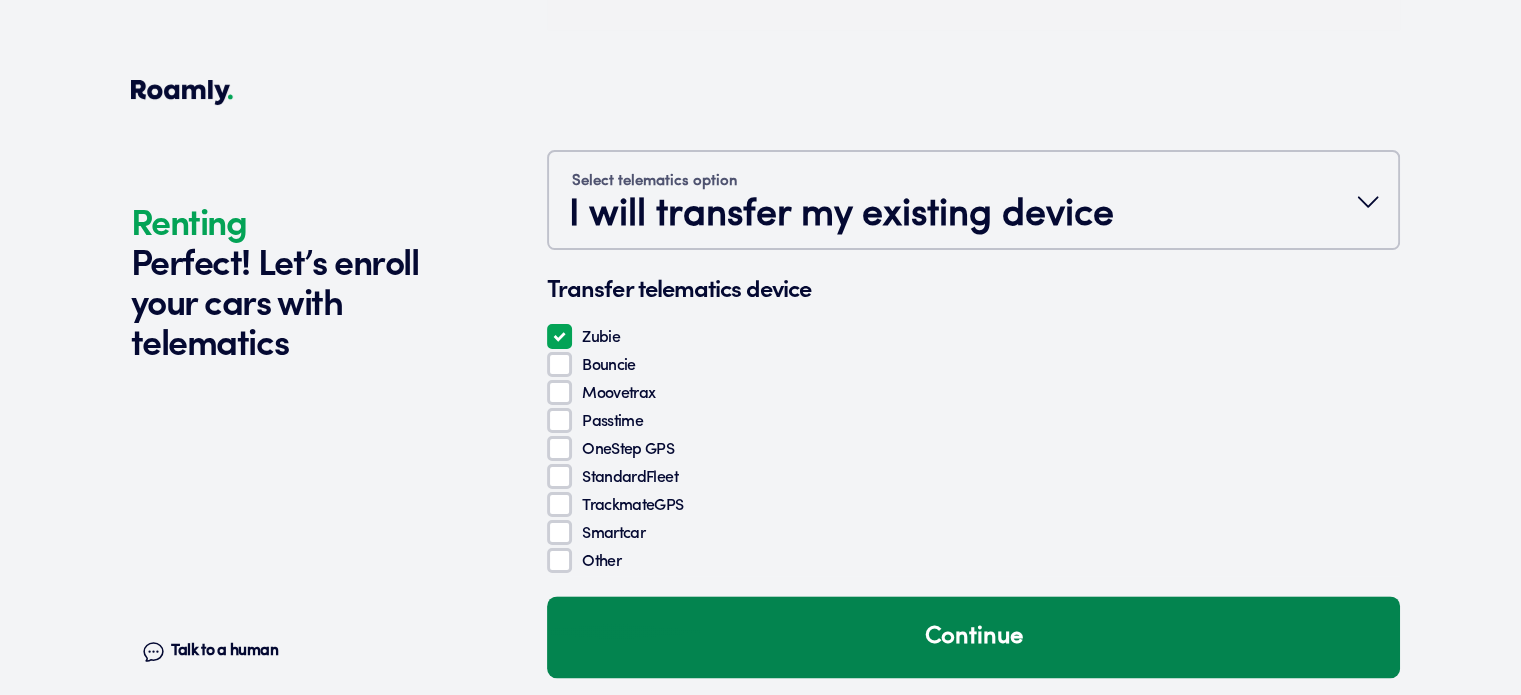 click on "Continue" at bounding box center (973, 637) 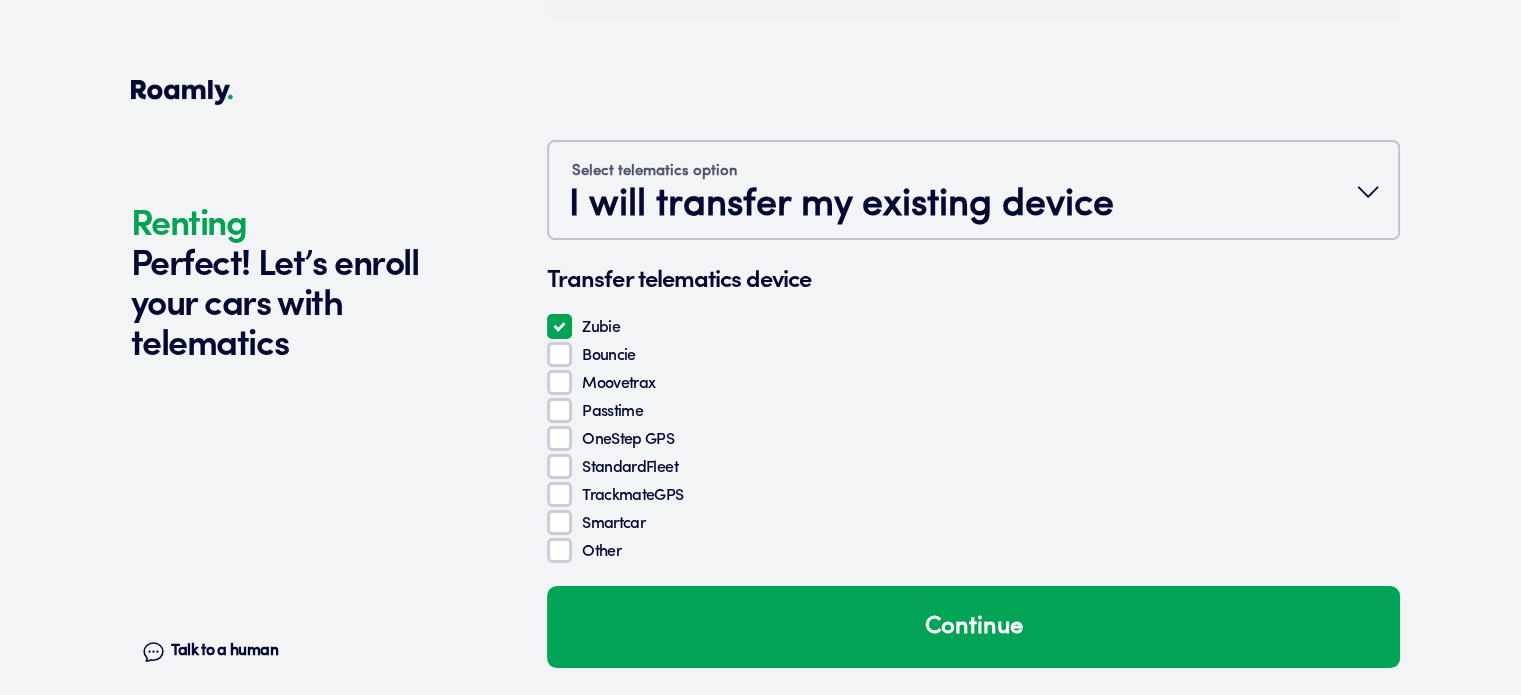 scroll, scrollTop: 2648, scrollLeft: 0, axis: vertical 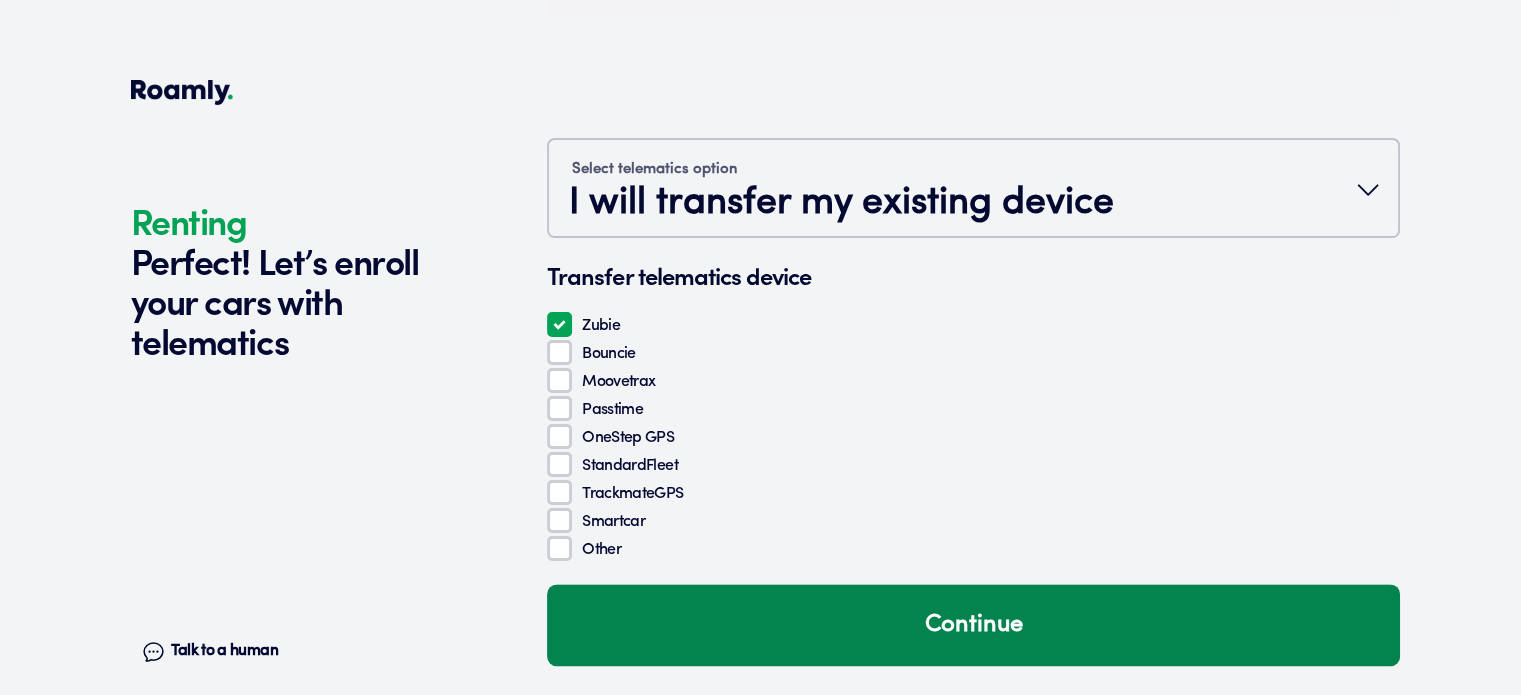 click on "Continue" at bounding box center (973, 625) 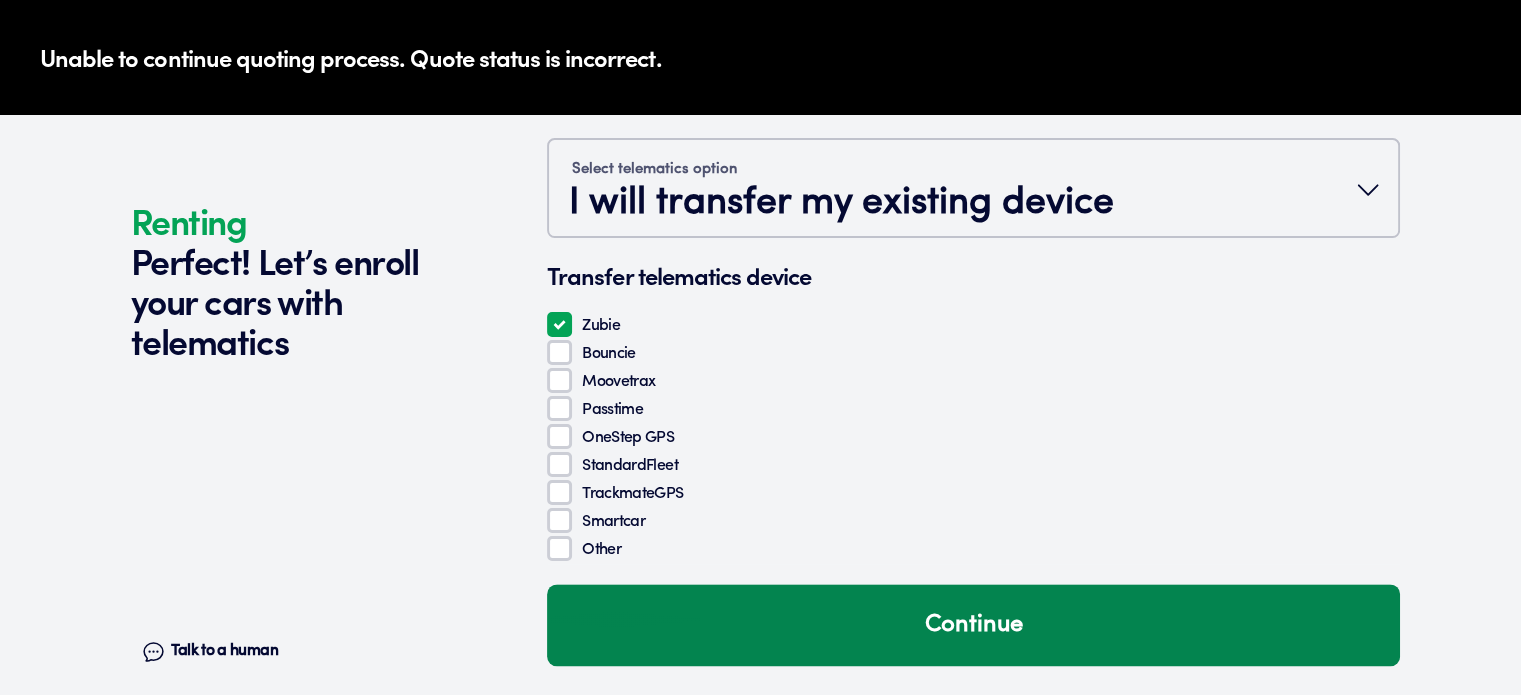 click on "Continue" at bounding box center [973, 625] 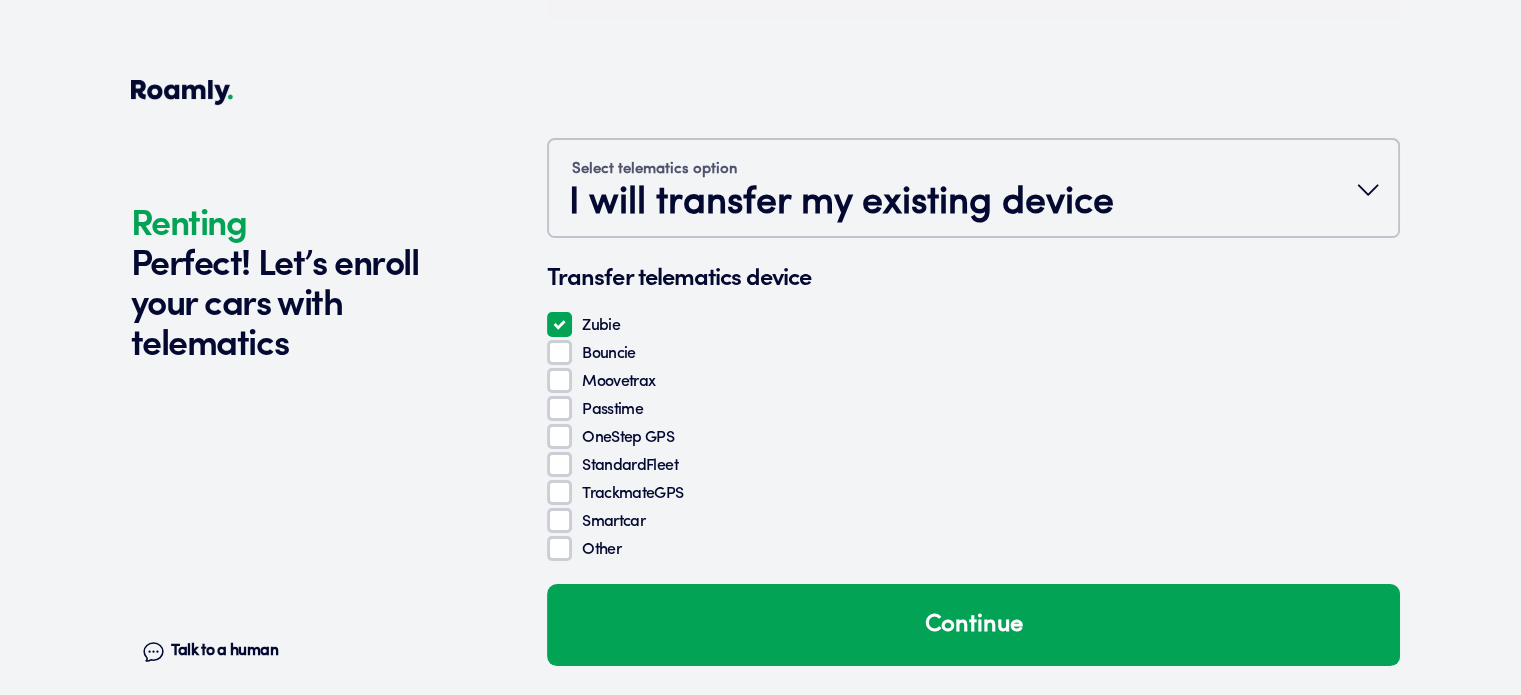 click on "Talk to a human" at bounding box center [224, 651] 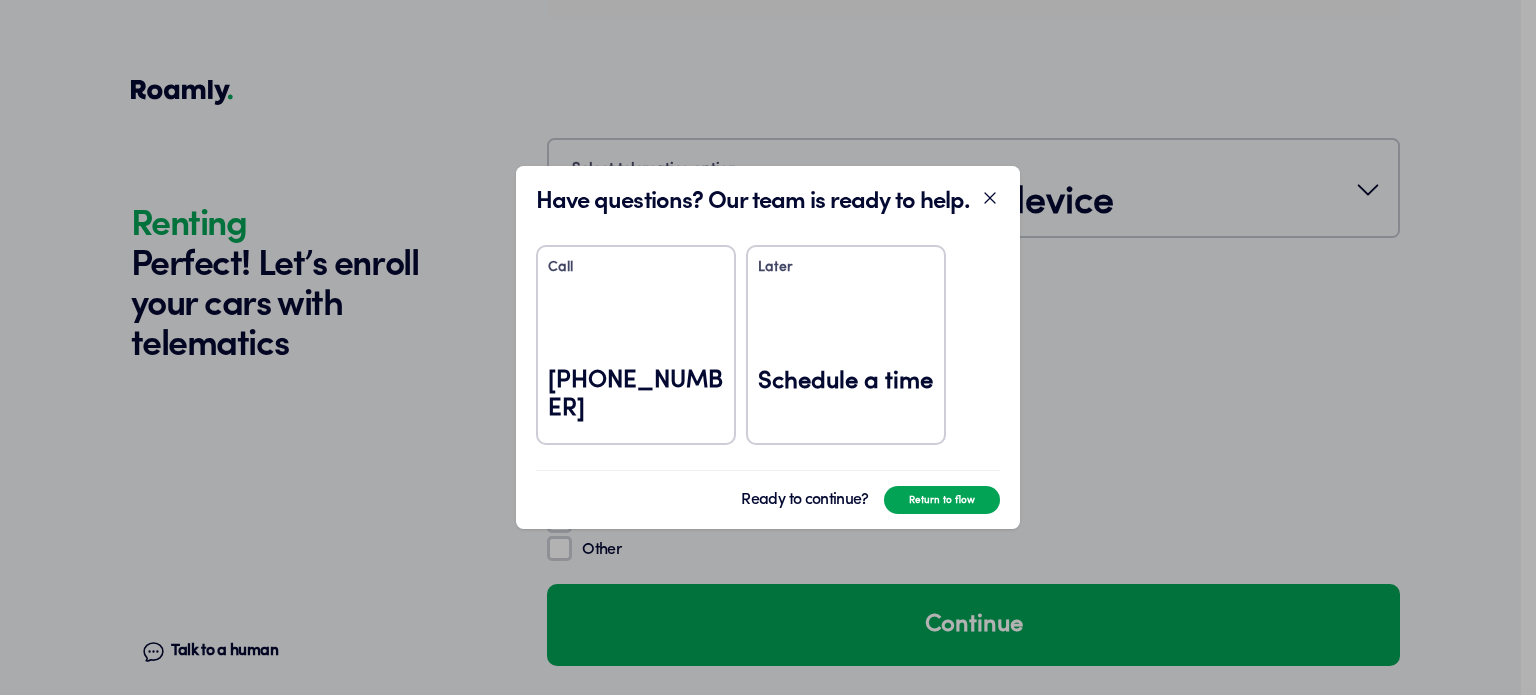 click on "Call [PHONE_NUMBER]" at bounding box center [636, 345] 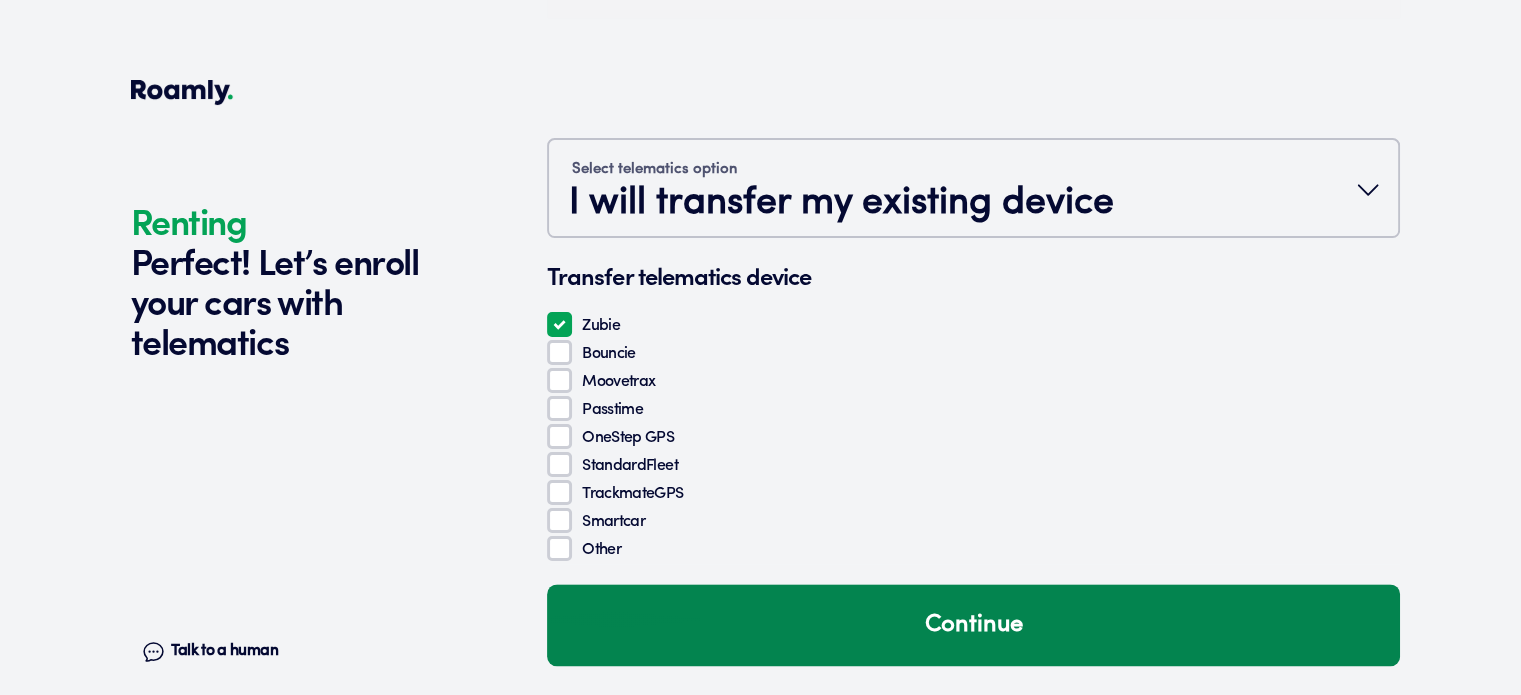 click on "Continue" at bounding box center [973, 625] 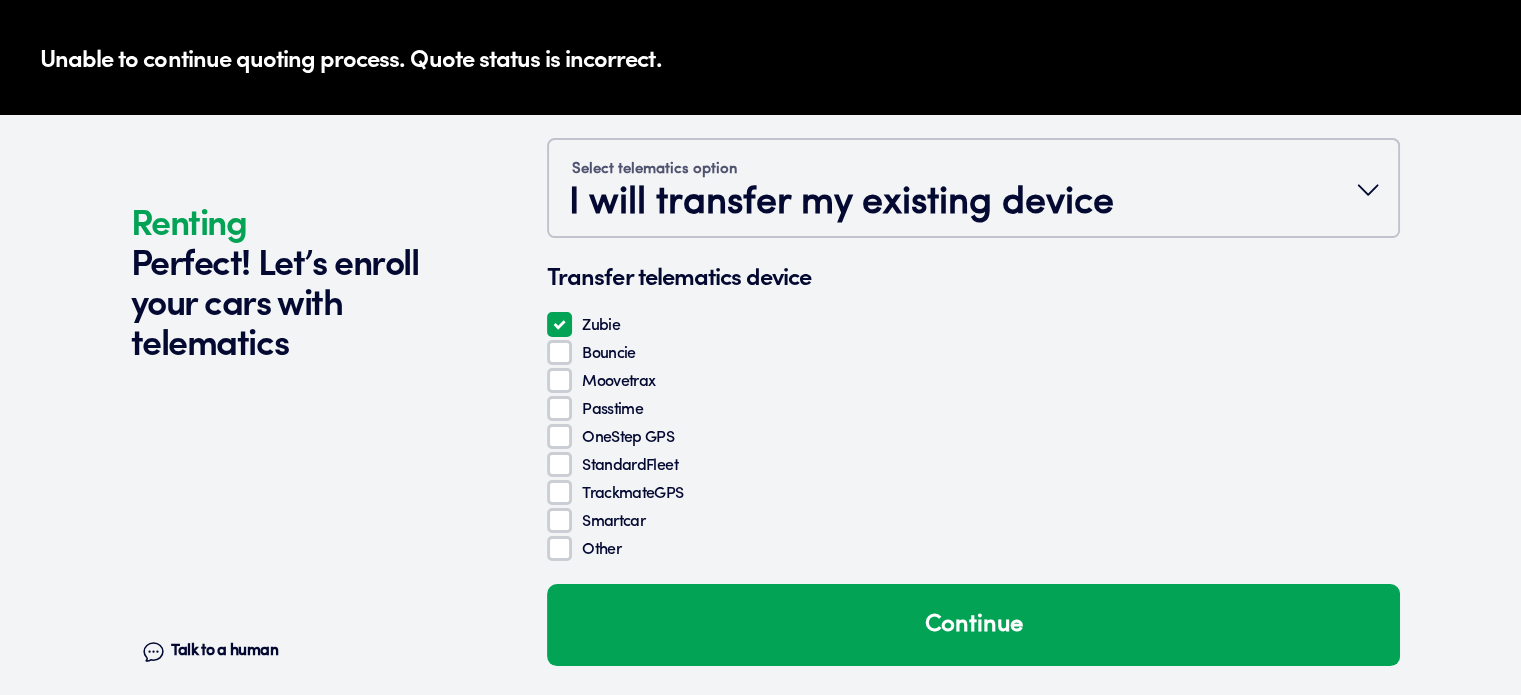 click on "Talk to a human" at bounding box center (224, 651) 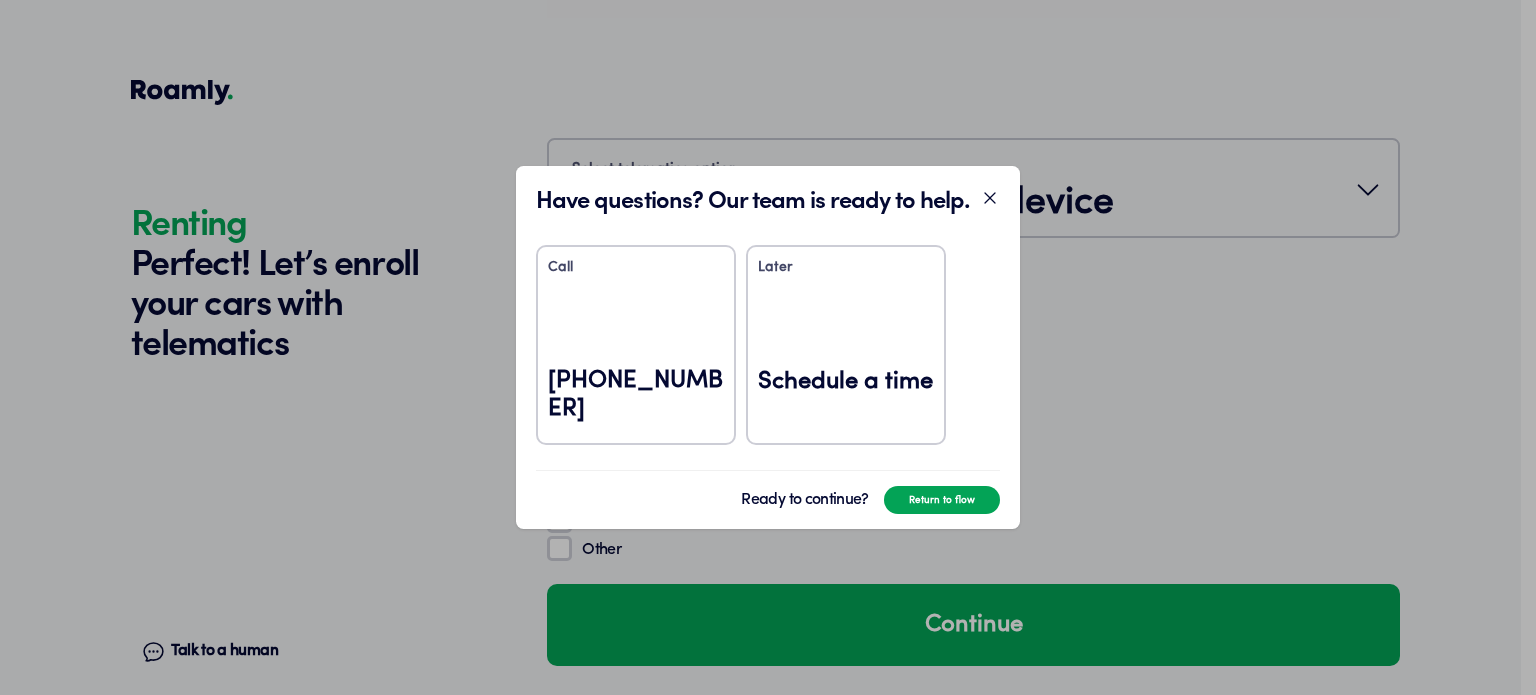click on "Call [PHONE_NUMBER]" at bounding box center [636, 345] 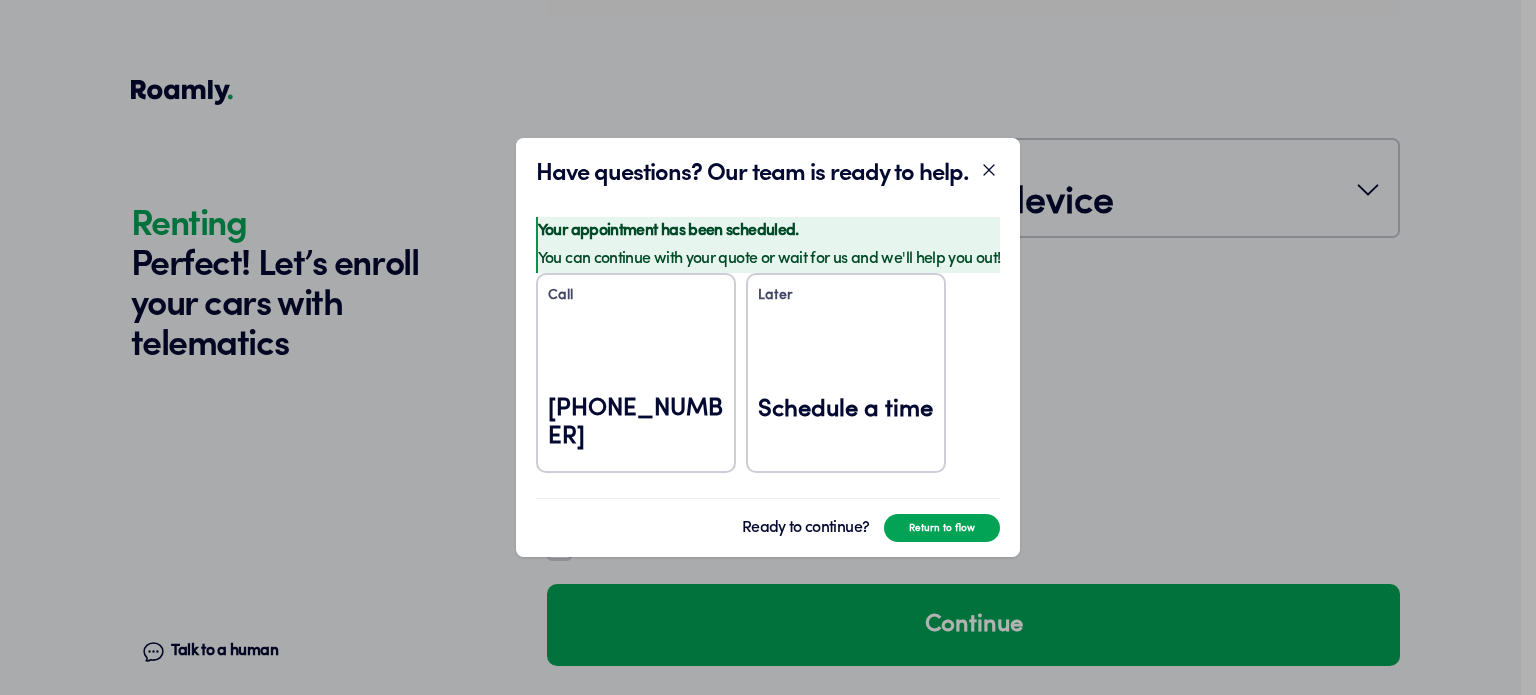 click 